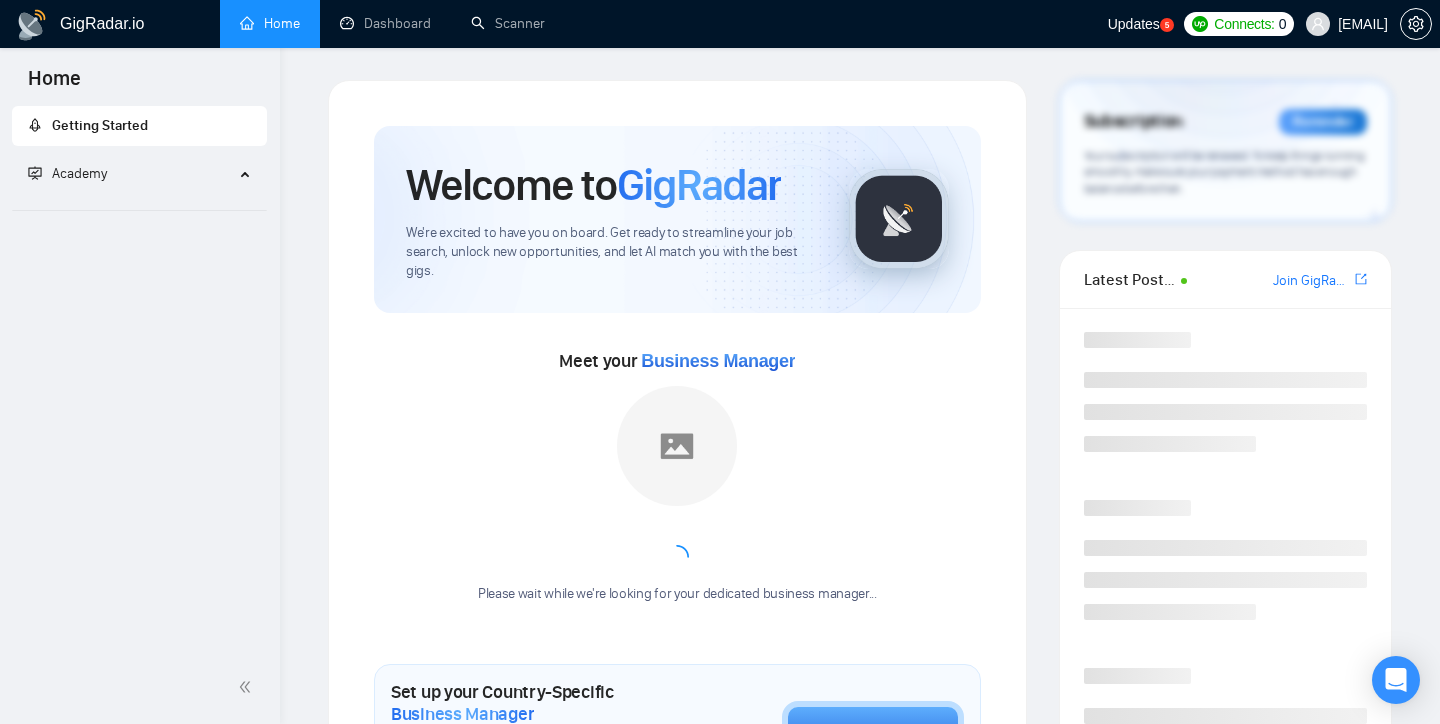 scroll, scrollTop: 0, scrollLeft: 0, axis: both 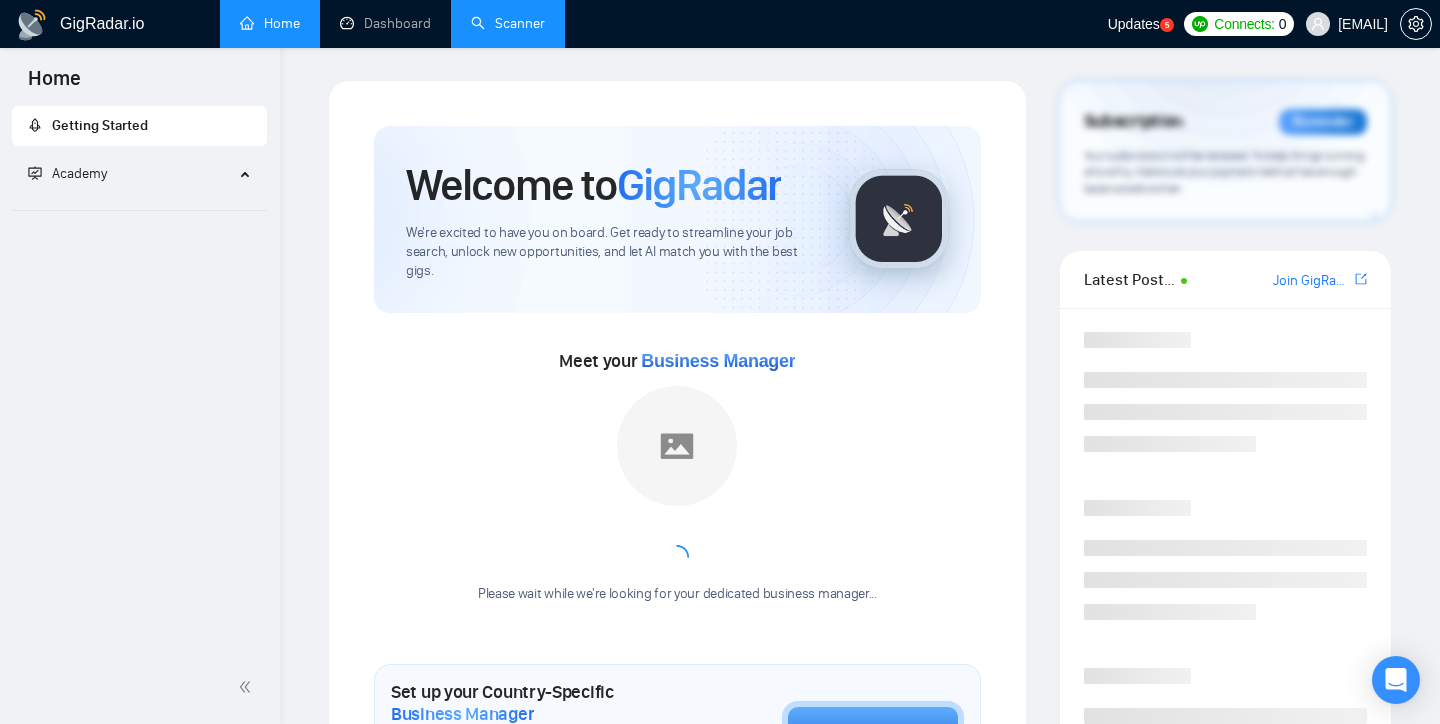 click on "Scanner" at bounding box center [508, 23] 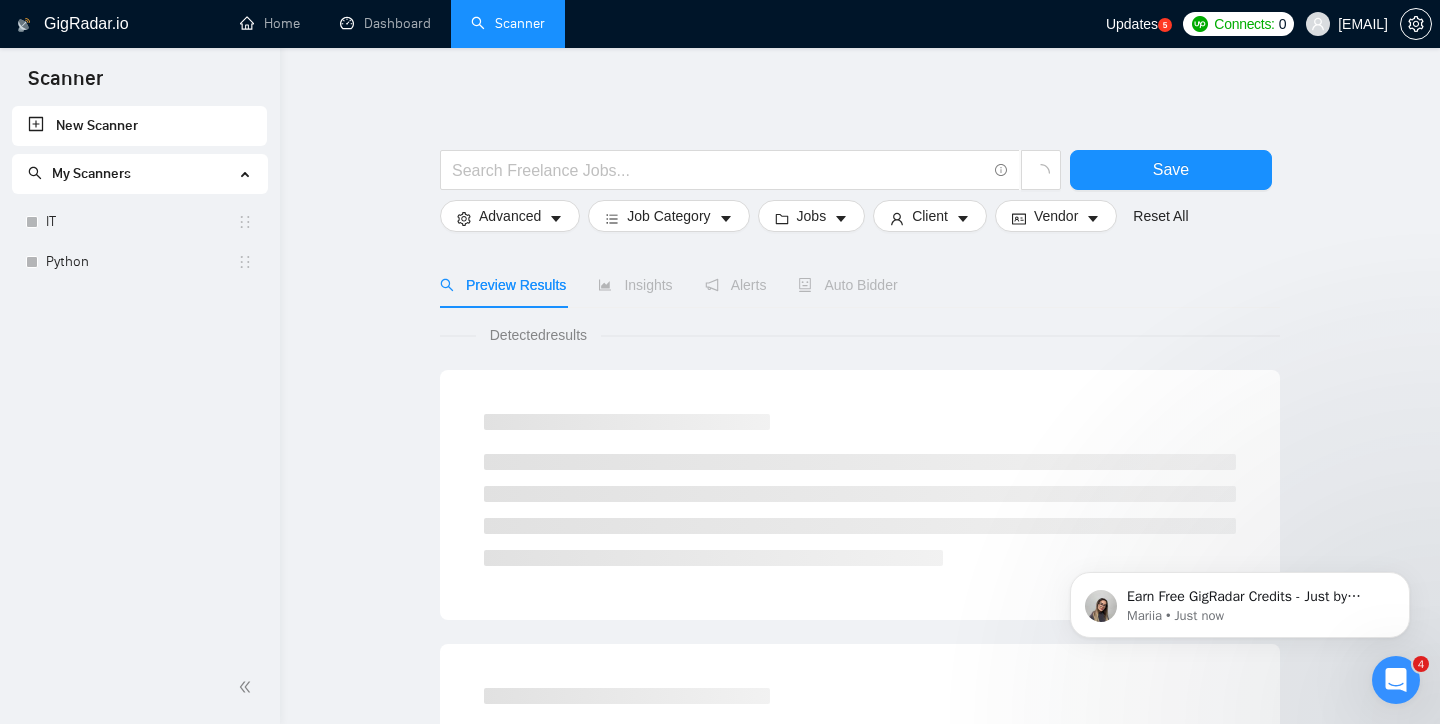 scroll, scrollTop: 0, scrollLeft: 0, axis: both 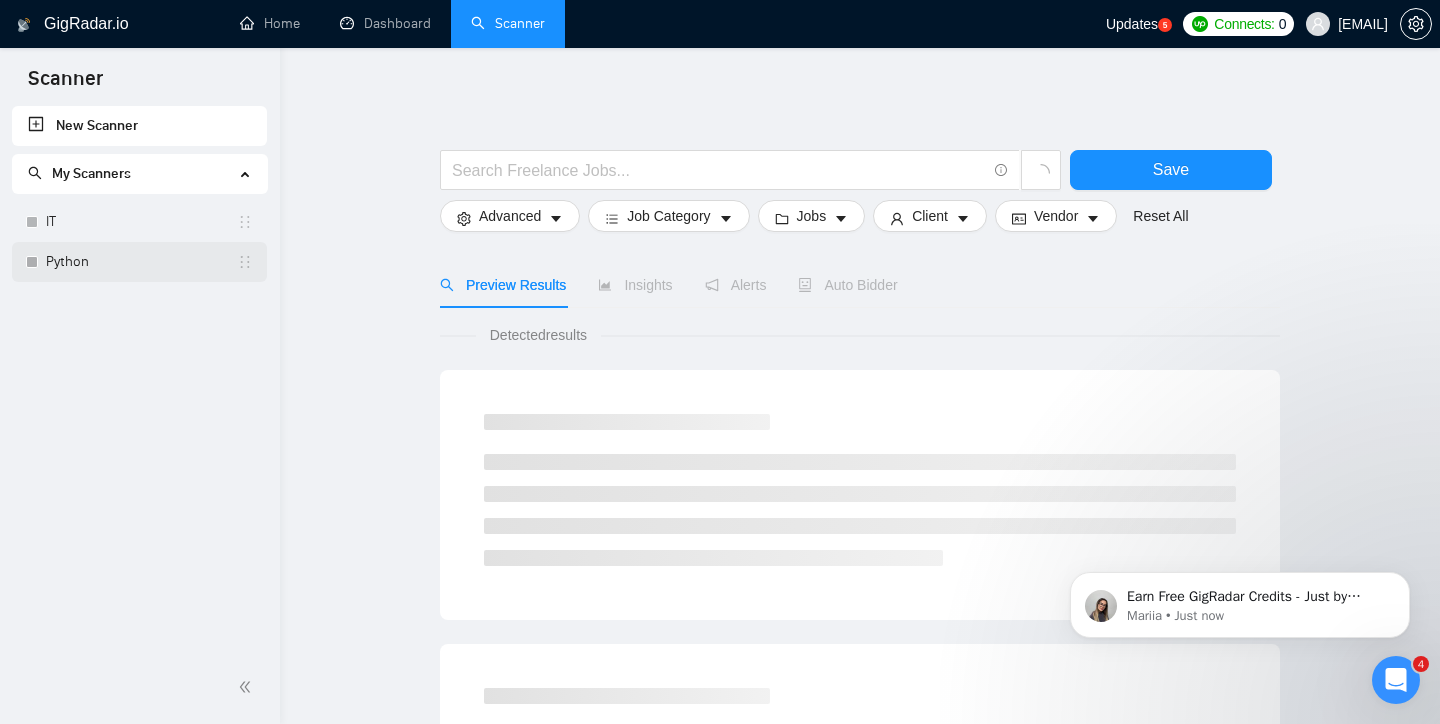click on "Python" at bounding box center [141, 262] 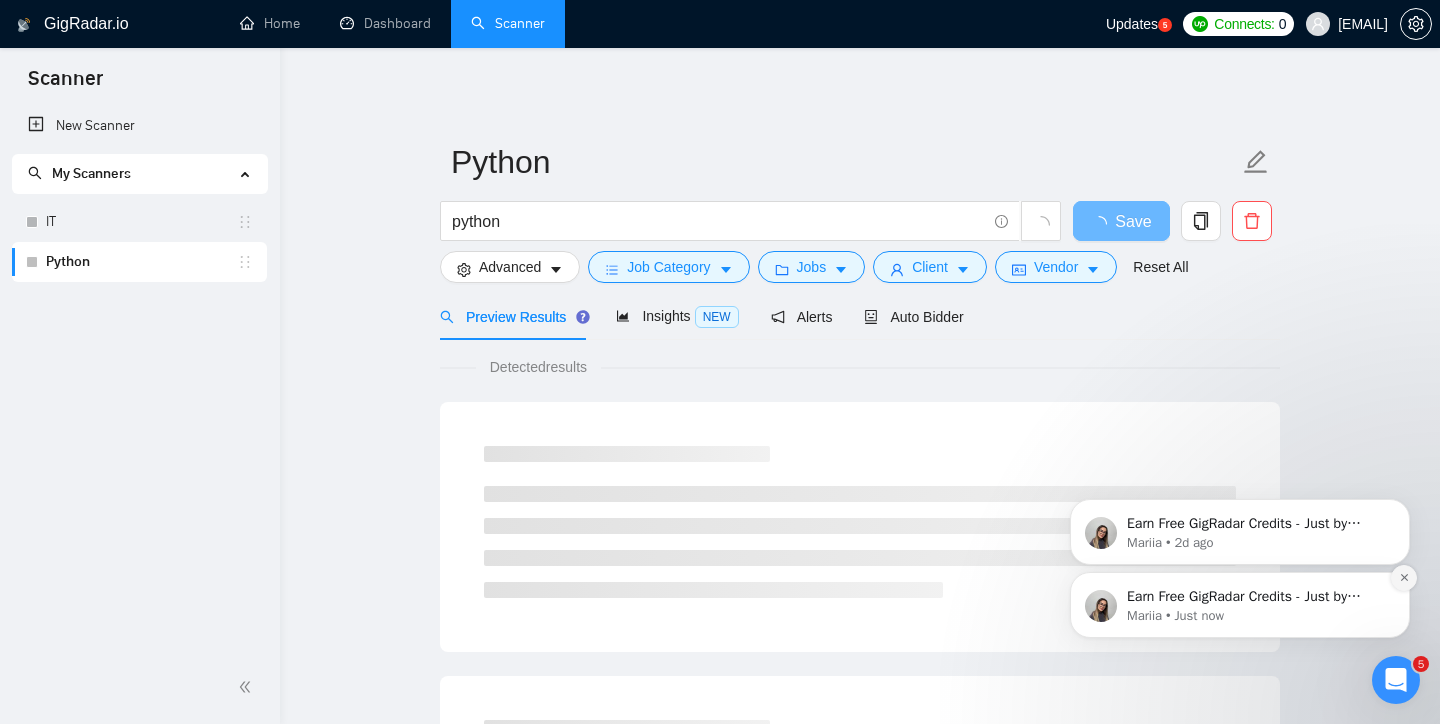 click at bounding box center (1404, 578) 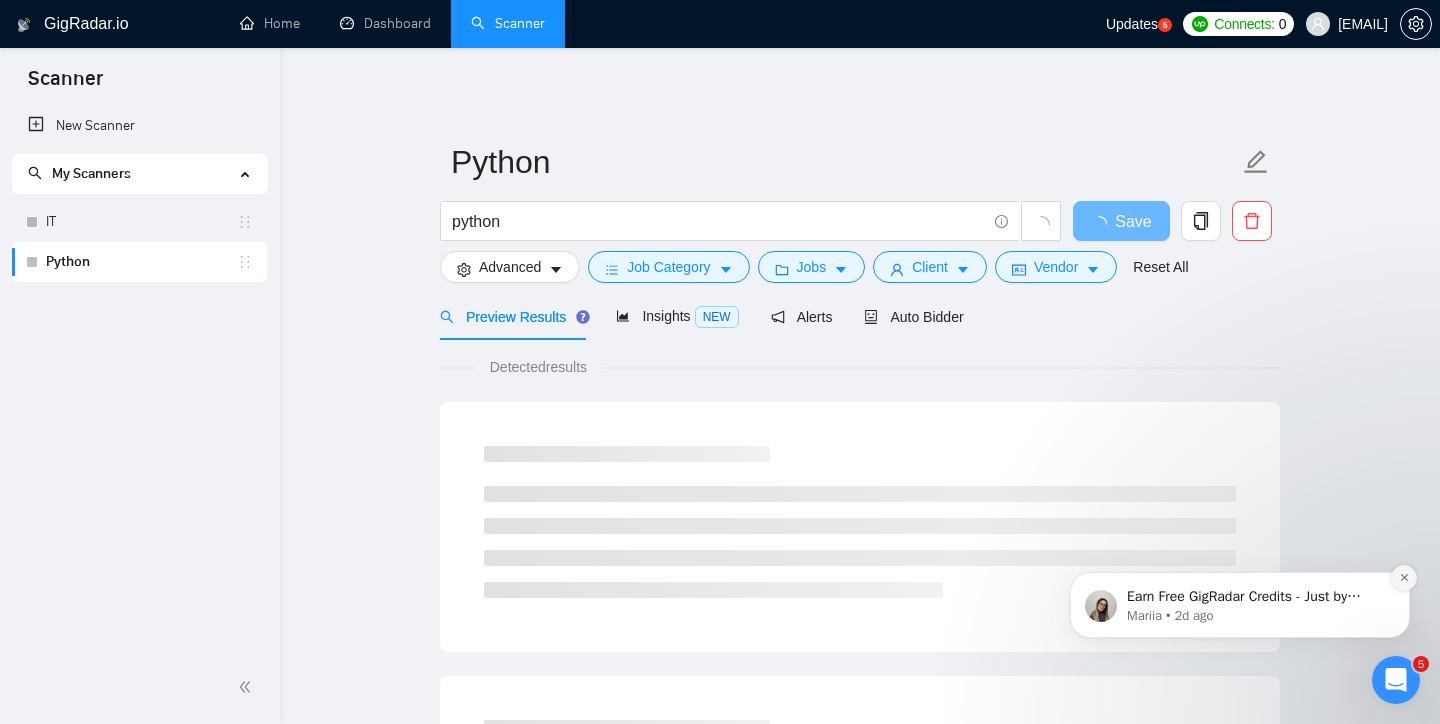 click 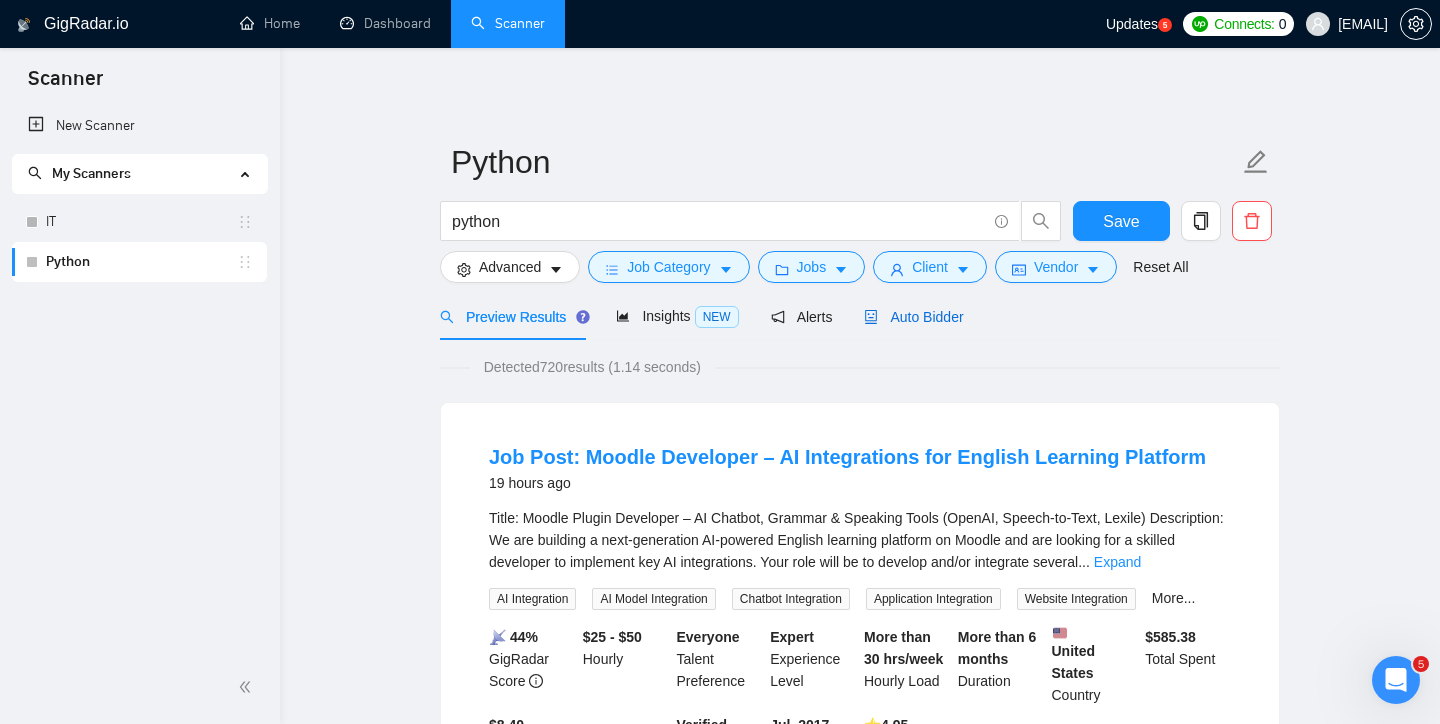 click on "Auto Bidder" at bounding box center [913, 317] 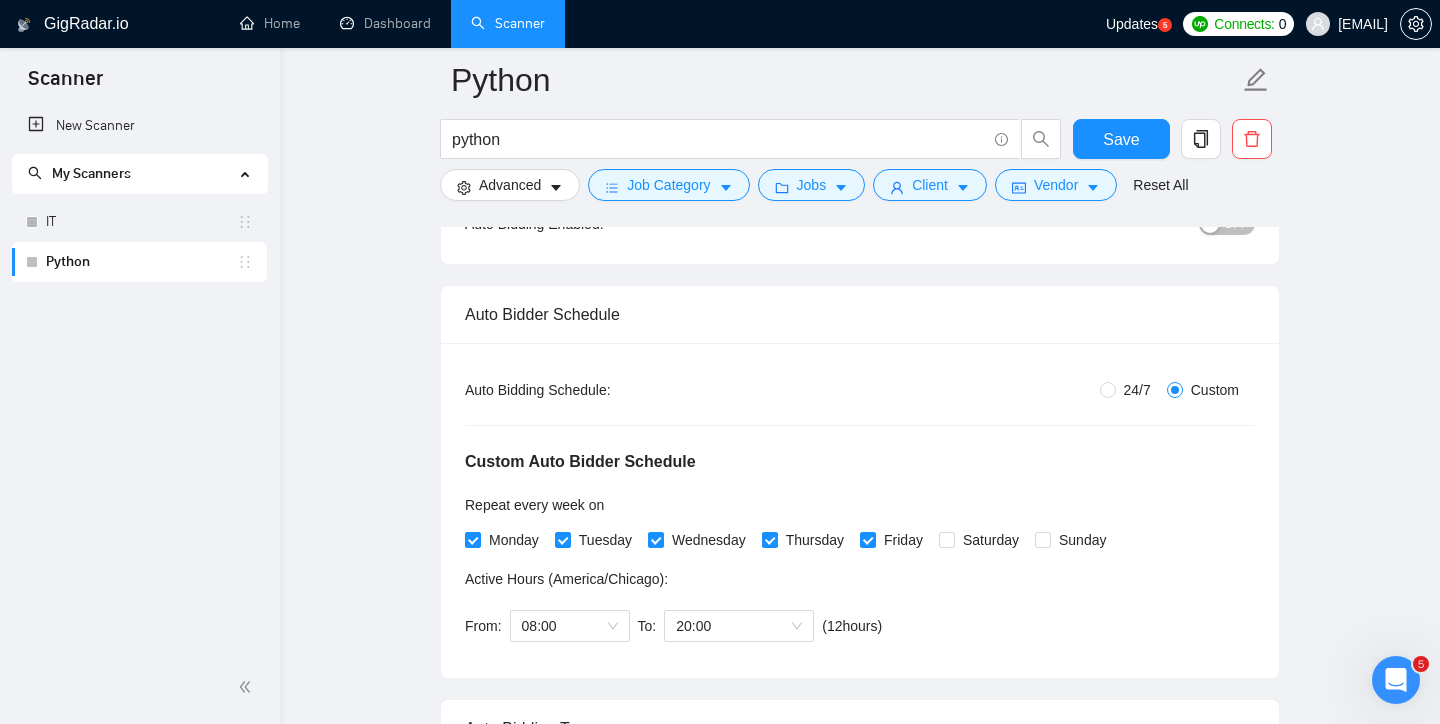 scroll, scrollTop: 202, scrollLeft: 0, axis: vertical 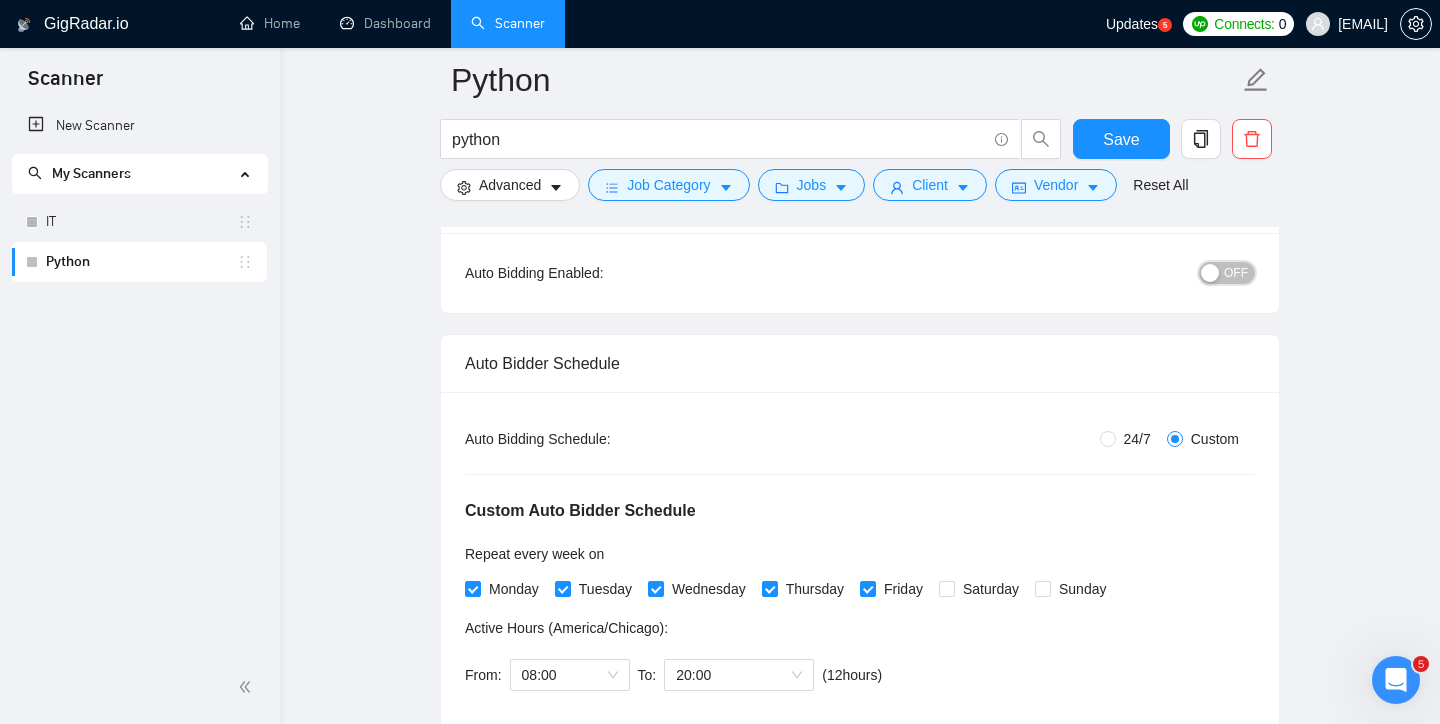 drag, startPoint x: 1227, startPoint y: 281, endPoint x: 1228, endPoint y: 302, distance: 21.023796 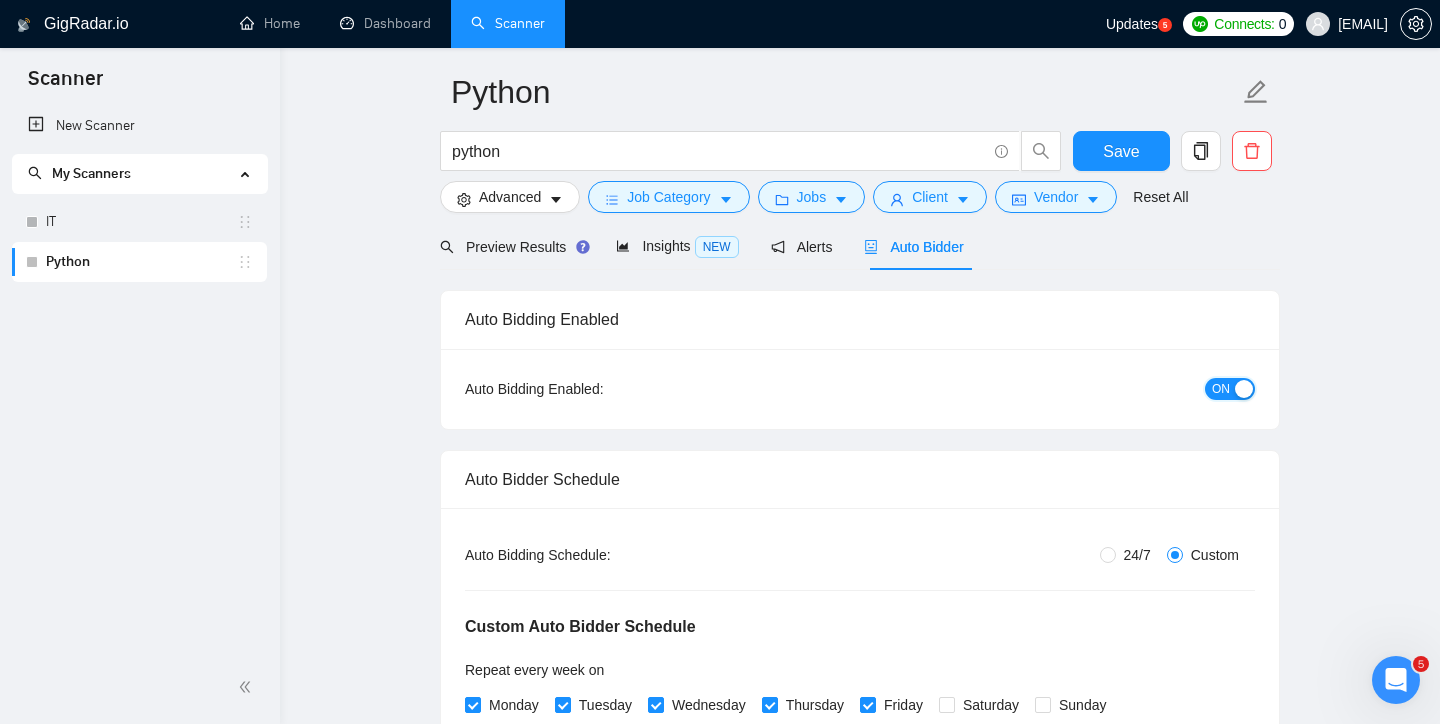 scroll, scrollTop: 0, scrollLeft: 0, axis: both 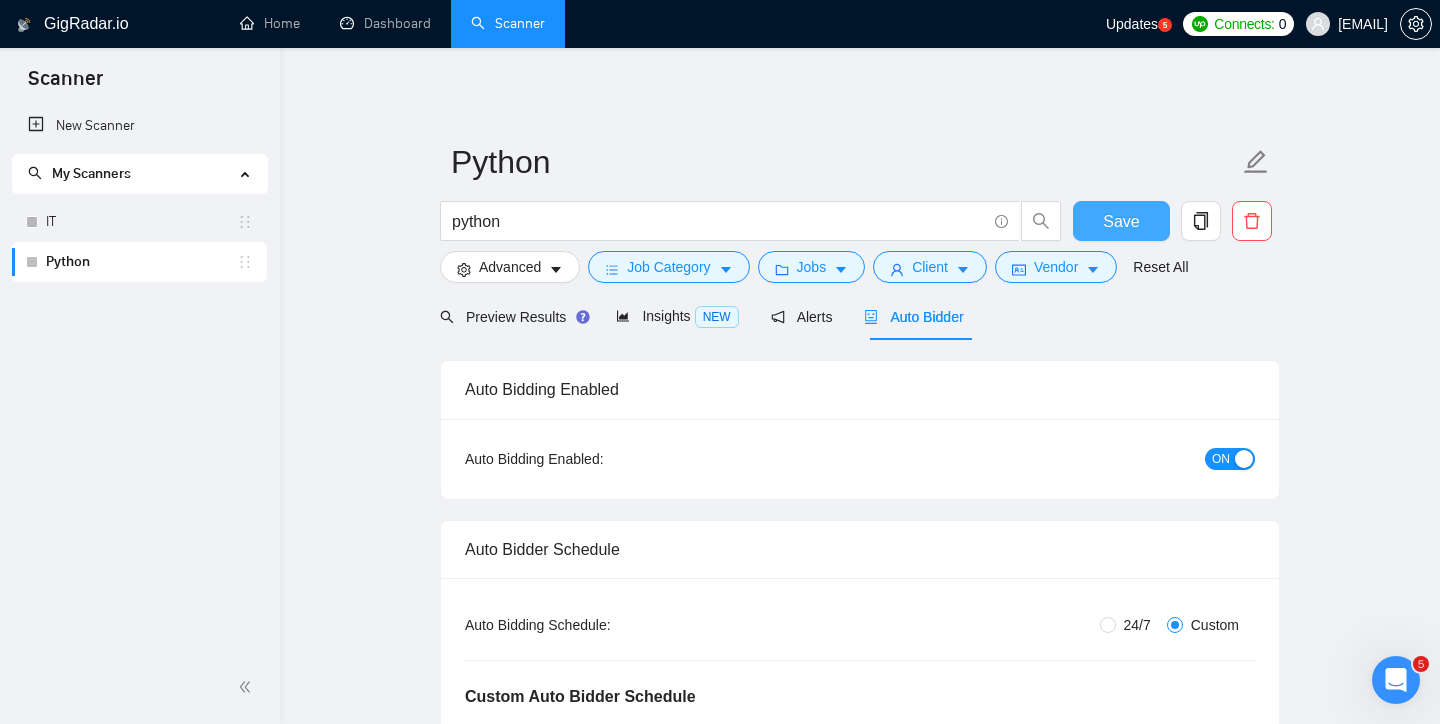 click on "Save" at bounding box center [1121, 221] 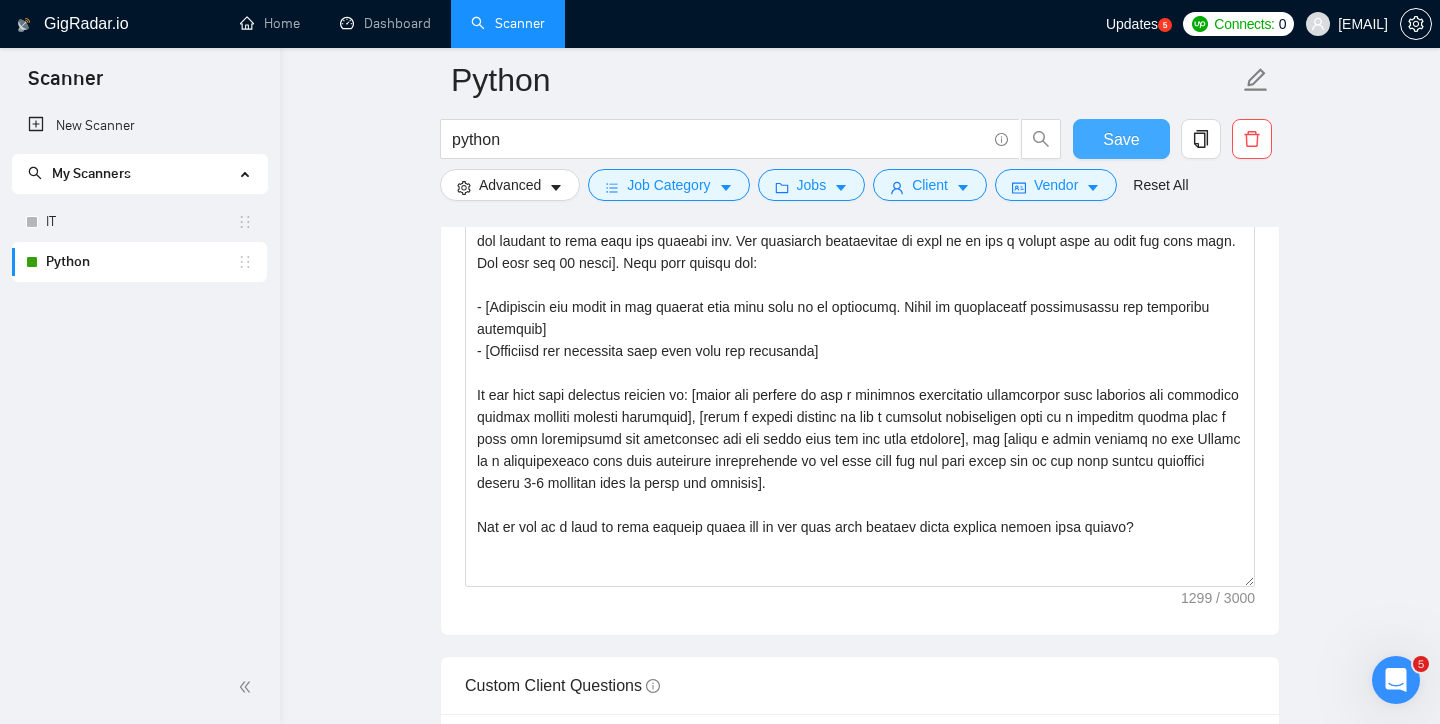 scroll, scrollTop: 1759, scrollLeft: 0, axis: vertical 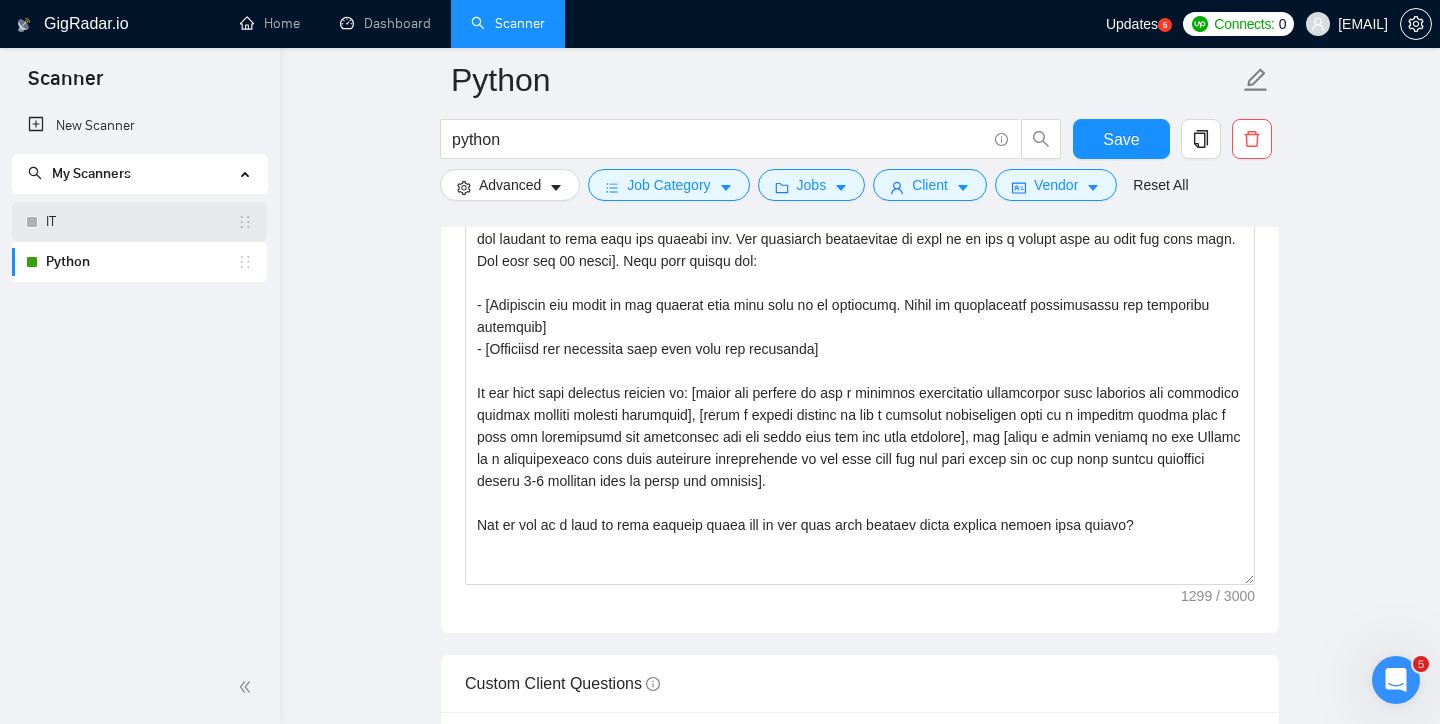 click on "IT" at bounding box center [141, 222] 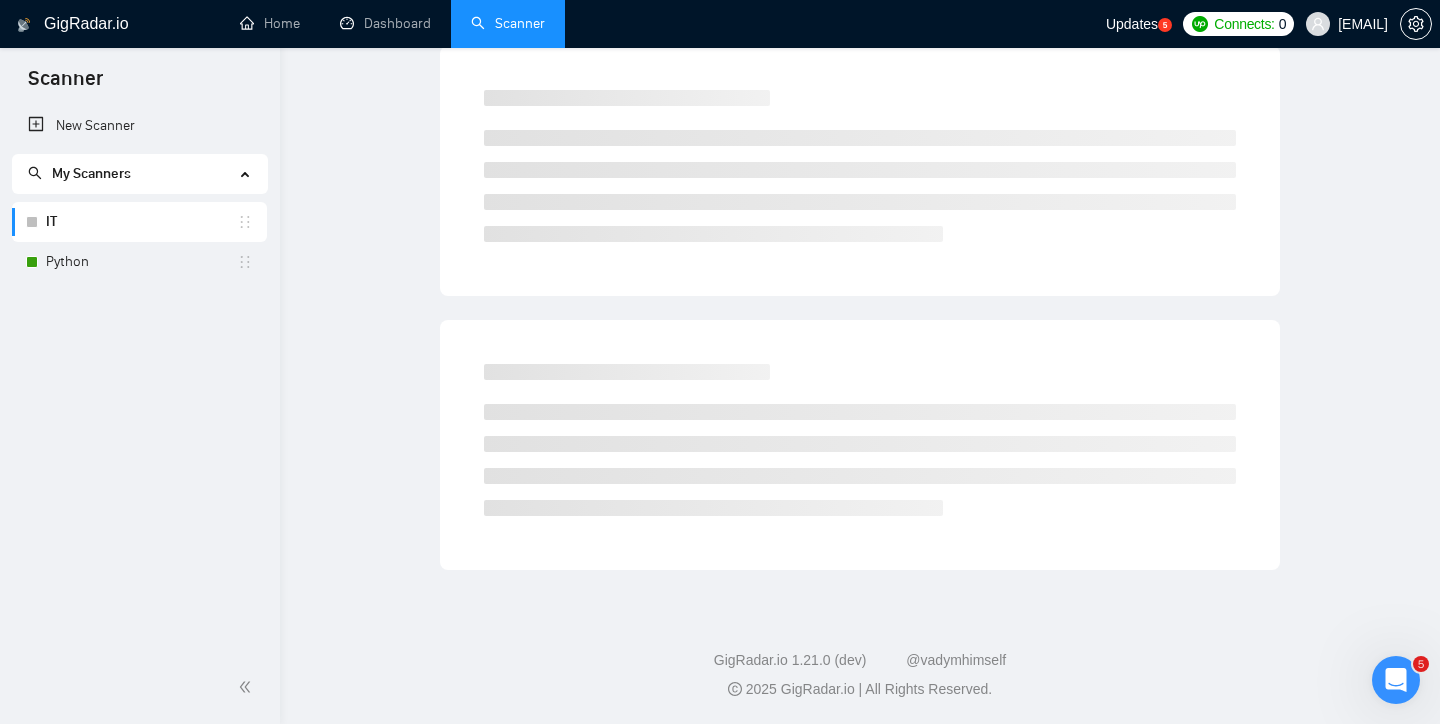 scroll, scrollTop: 6, scrollLeft: 0, axis: vertical 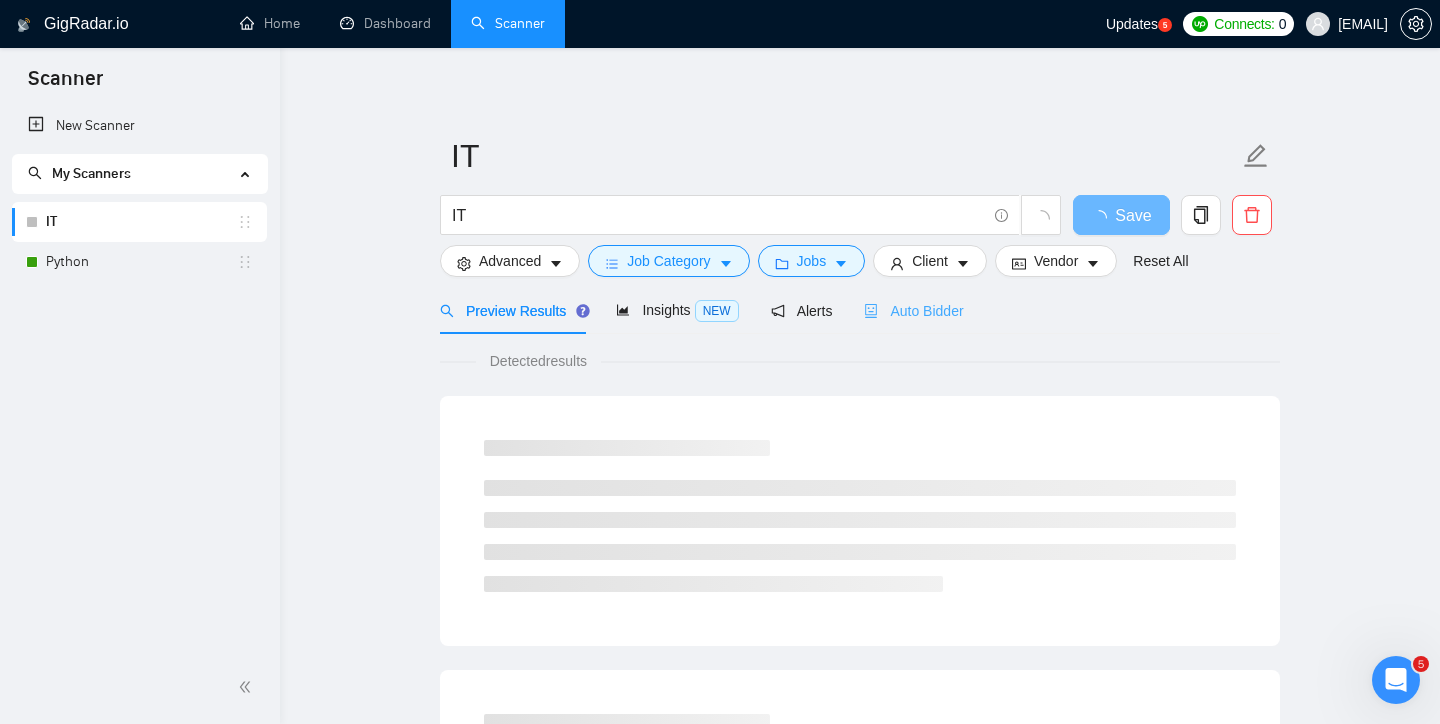 click on "Auto Bidder" at bounding box center (913, 310) 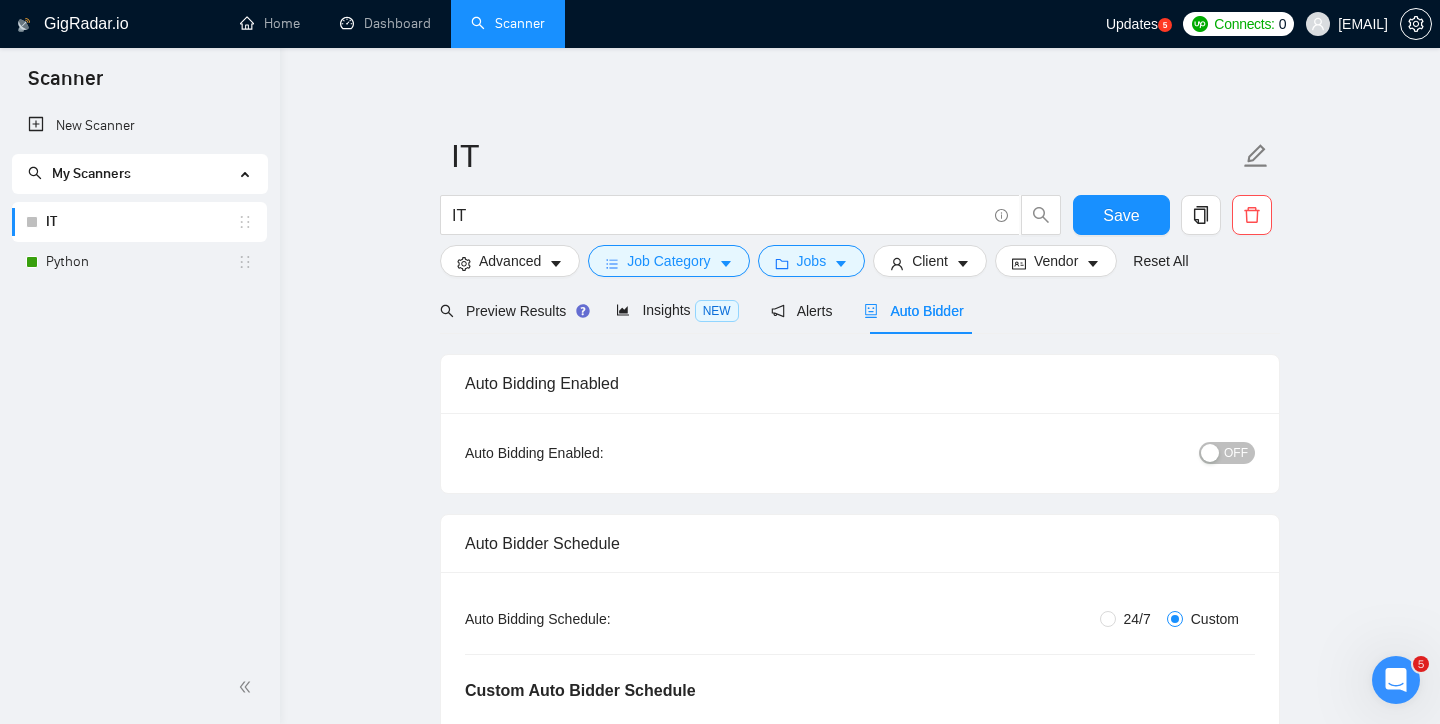 scroll, scrollTop: 50, scrollLeft: 0, axis: vertical 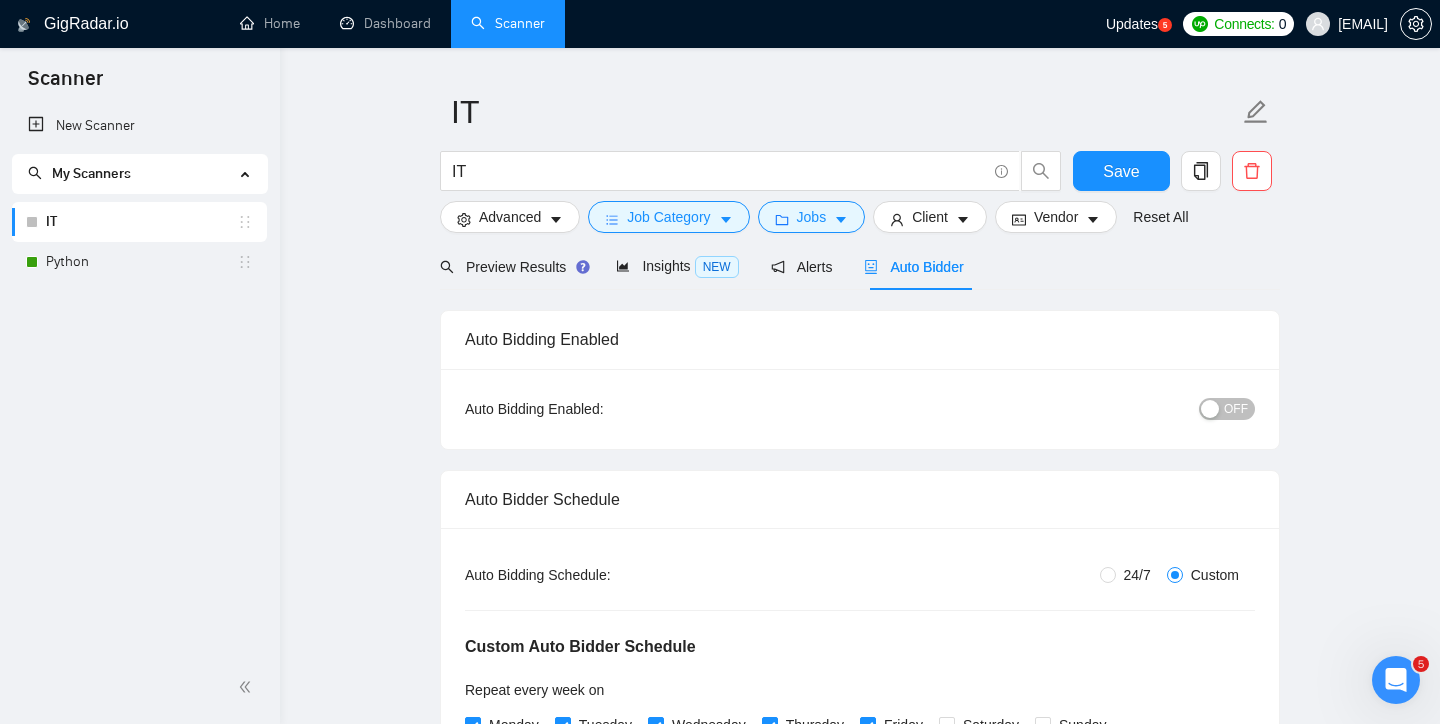 click on "OFF" at bounding box center (1236, 409) 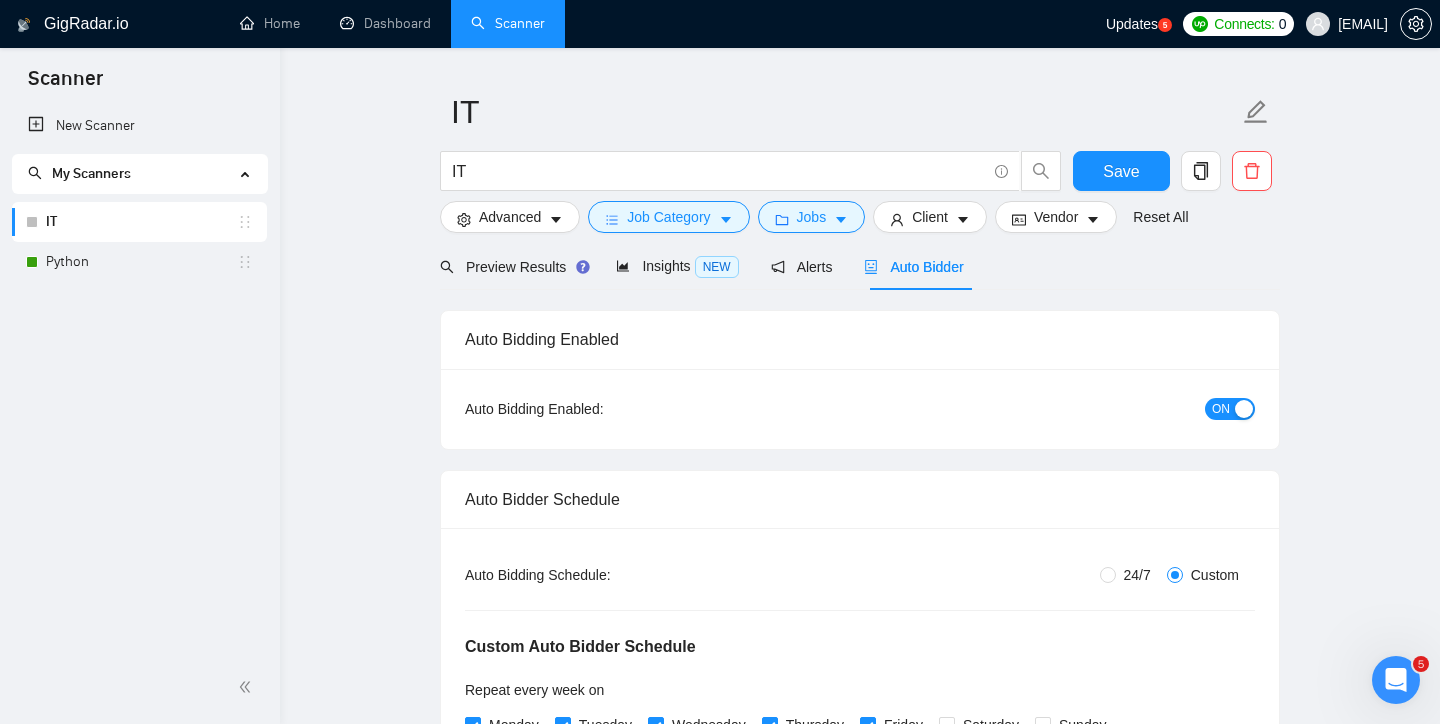 click on "IT IT Save Advanced   Job Category   Jobs   Client   Vendor   Reset All Preview Results Insights NEW Alerts Auto Bidder Auto Bidding Enabled Auto Bidding Enabled: ON Auto Bidder Schedule Auto Bidding Type: Automated (recommended) Semi-automated Auto Bidding Schedule: 24/7 Custom Custom Auto Bidder Schedule Repeat every week on Monday Tuesday Wednesday Thursday Friday Saturday Sunday Active Hours ( [TIMEZONE] ): From: 08:00 To: 20:00 ( 12  hours) [TIMEZONE] Auto Bidding Type Select your bidding algorithm: Choose the algorithm for you bidding. The price per proposal does not include your connects expenditure. Template Bidder Works great for narrow segments and short cover letters that don't change. 0.50  credits / proposal Sardor AI 🤖 Personalise your cover letter with ai [placeholders] 1.00  credits / proposal Experimental Laziza AI  👑   NEW   Learn more 2.00  credits / proposal 85.42 credits savings Team & Freelancer Select team: Golabs Tech Select freelancer: [FIRST] [LAST] Select profile:" at bounding box center [860, 2417] 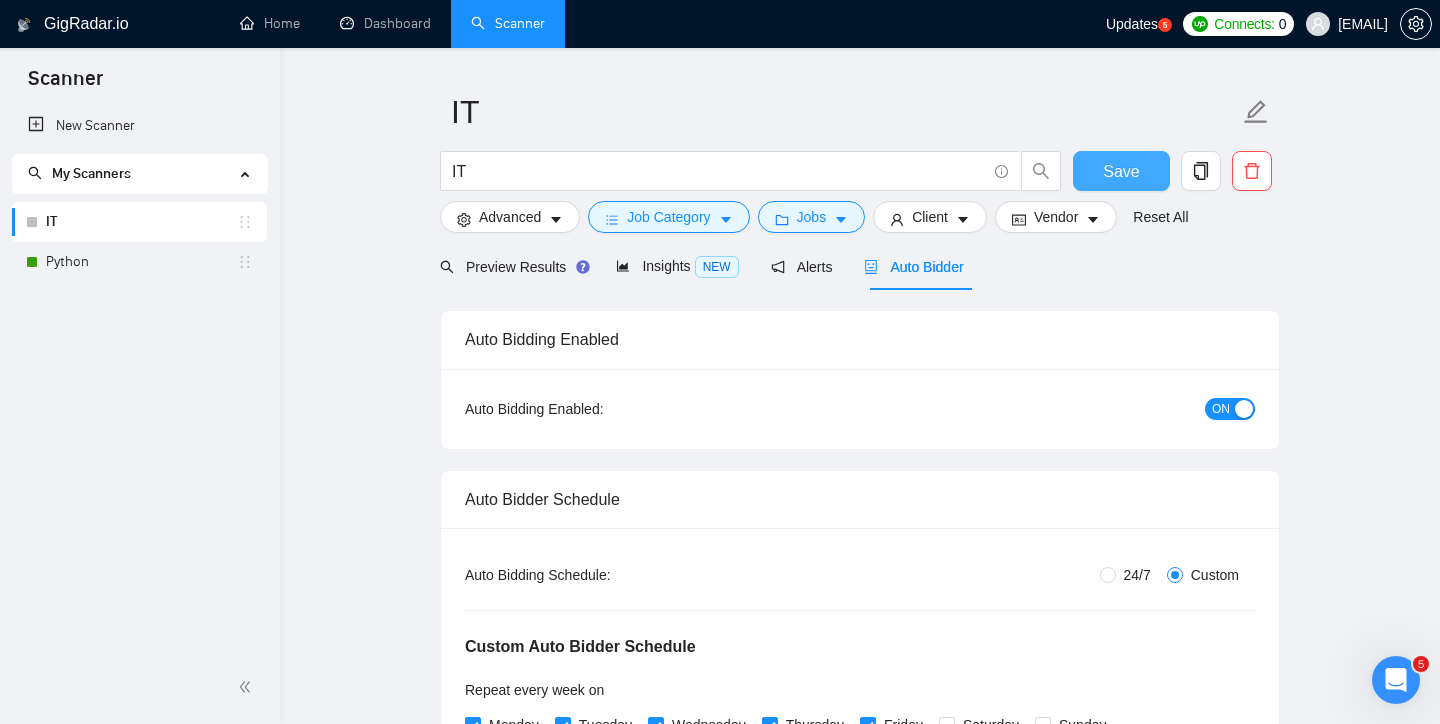 click on "Save" at bounding box center [1121, 171] 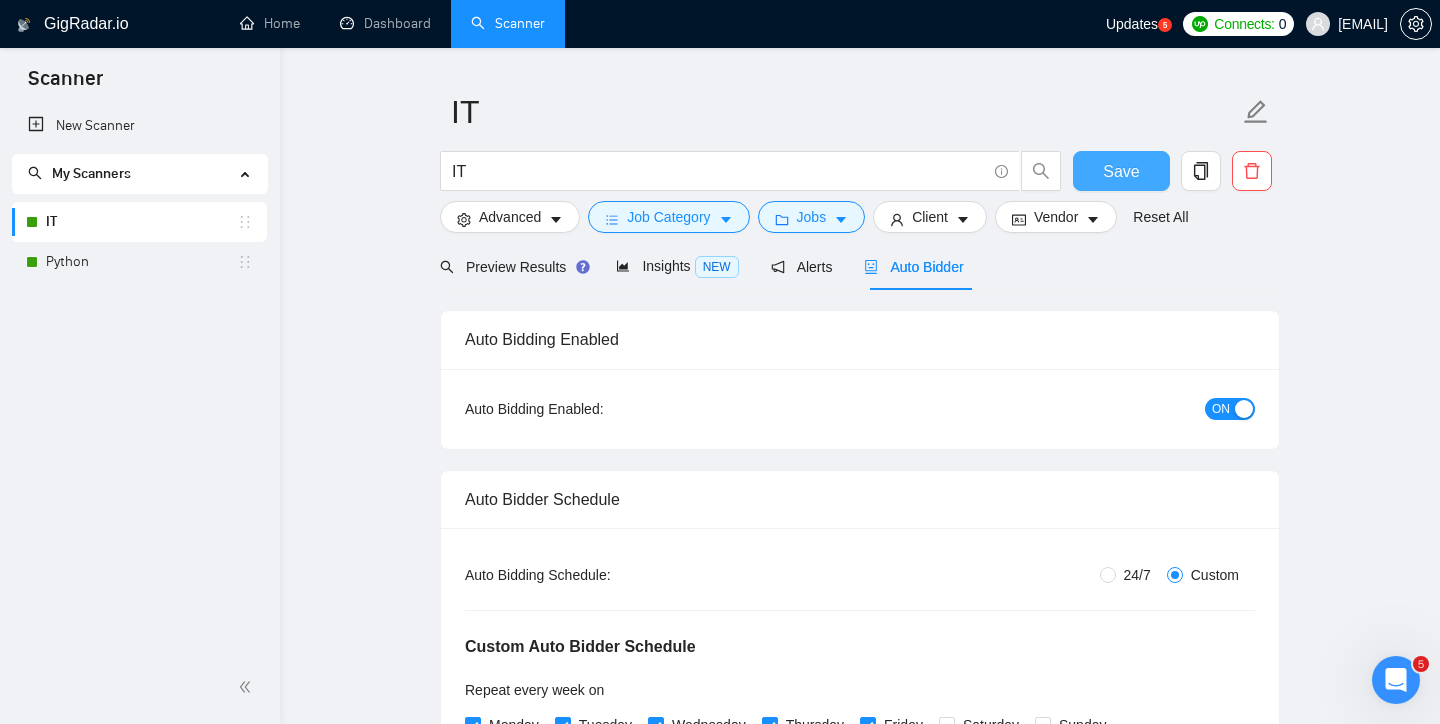 type 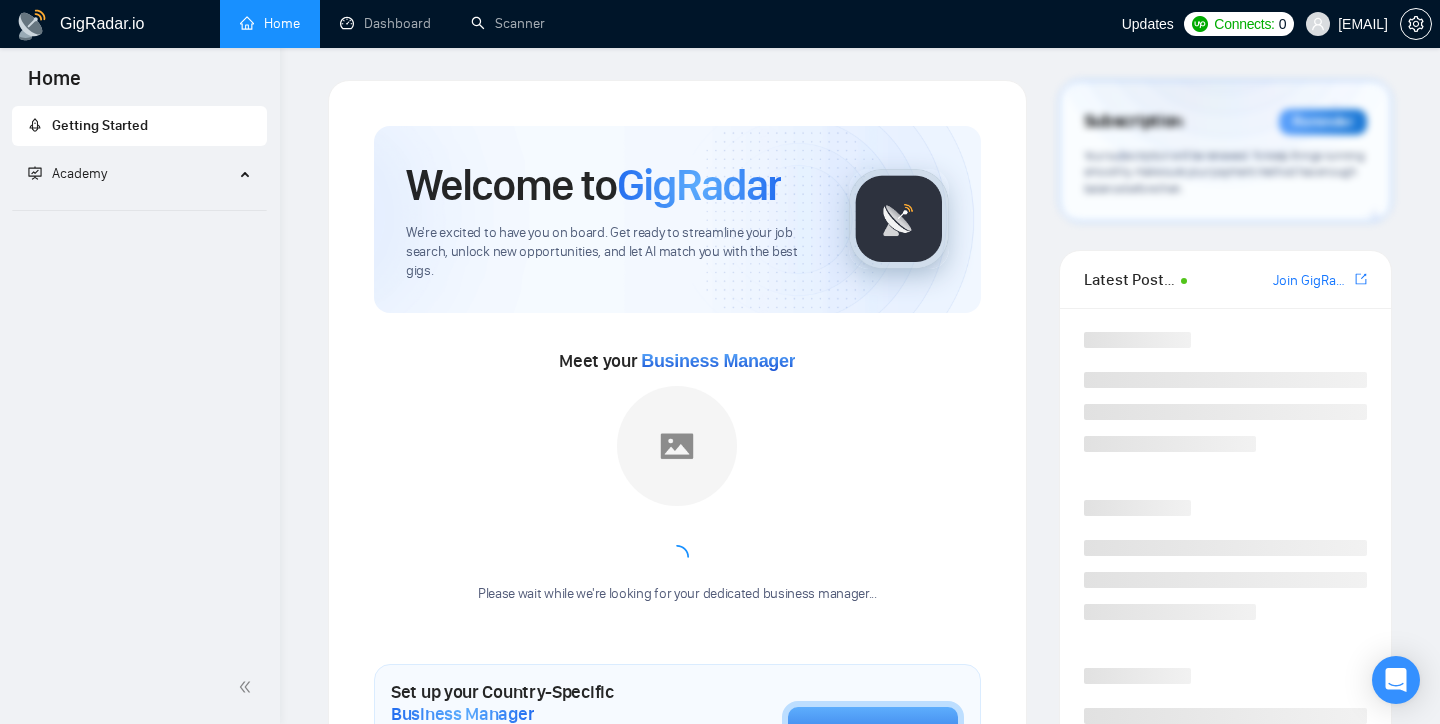 scroll, scrollTop: 0, scrollLeft: 0, axis: both 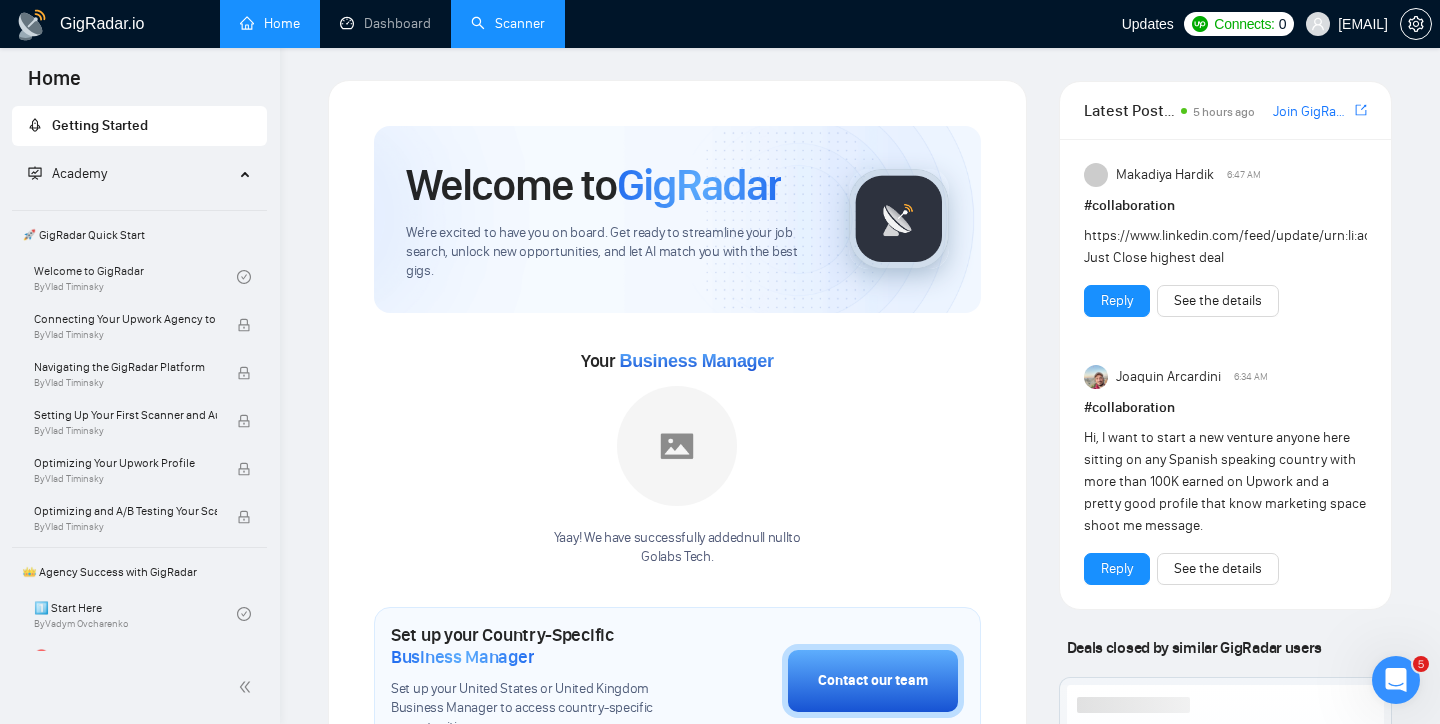 click on "Scanner" at bounding box center (508, 23) 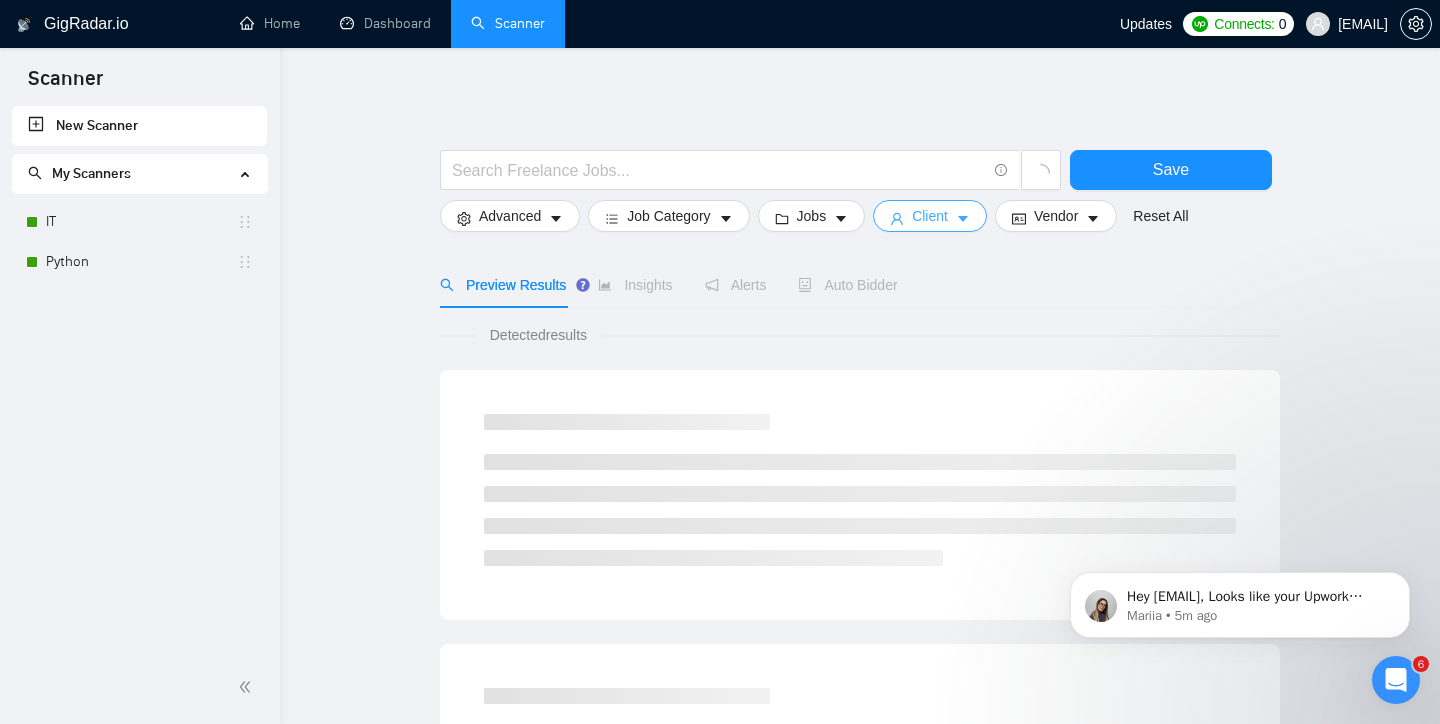 scroll, scrollTop: 0, scrollLeft: 0, axis: both 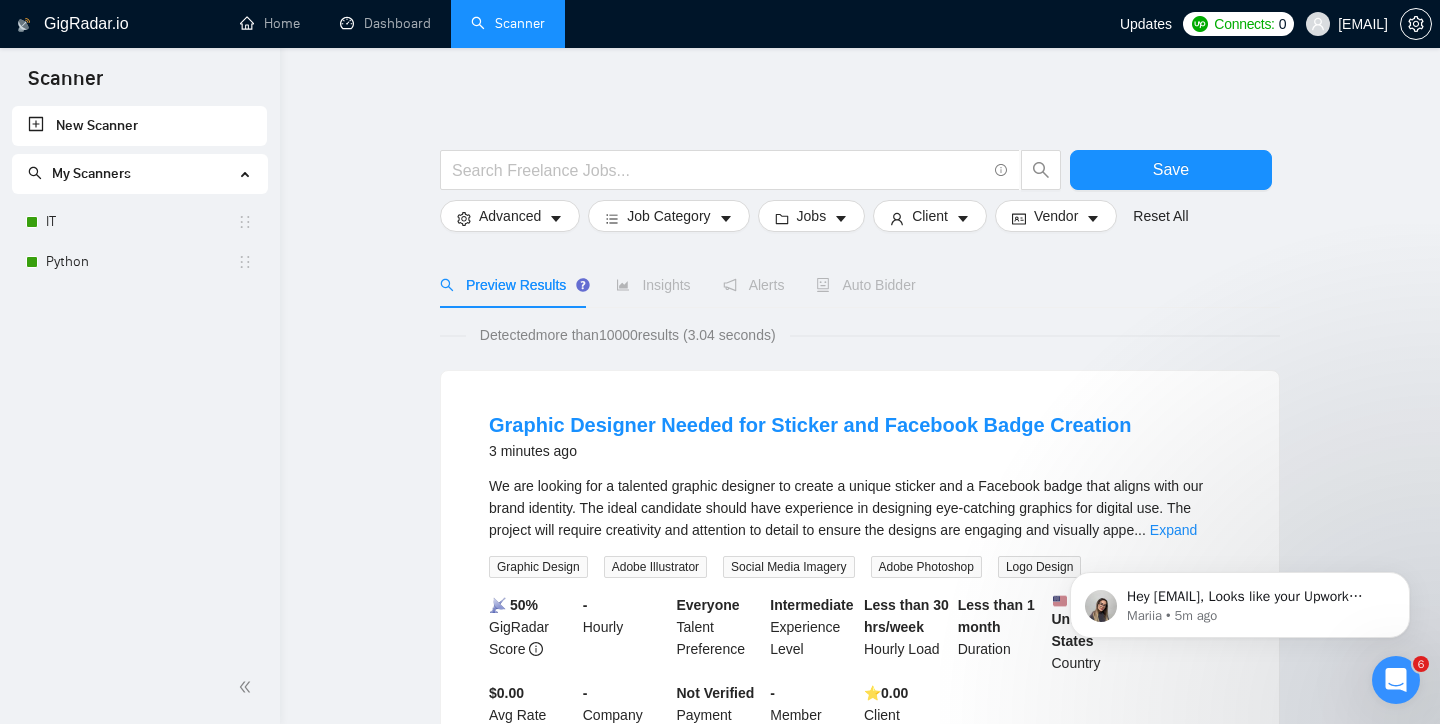 click on "Auto Bidder" at bounding box center (865, 285) 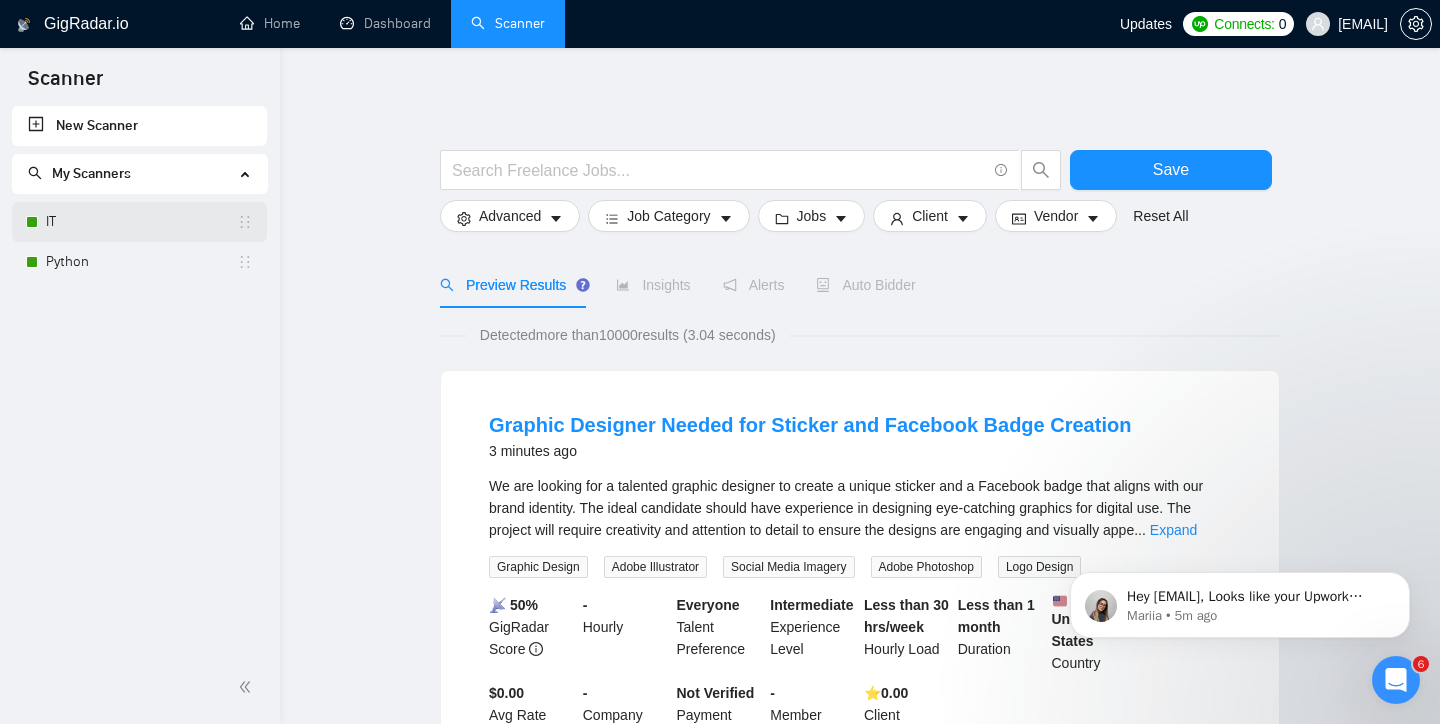 click on "IT" at bounding box center (141, 222) 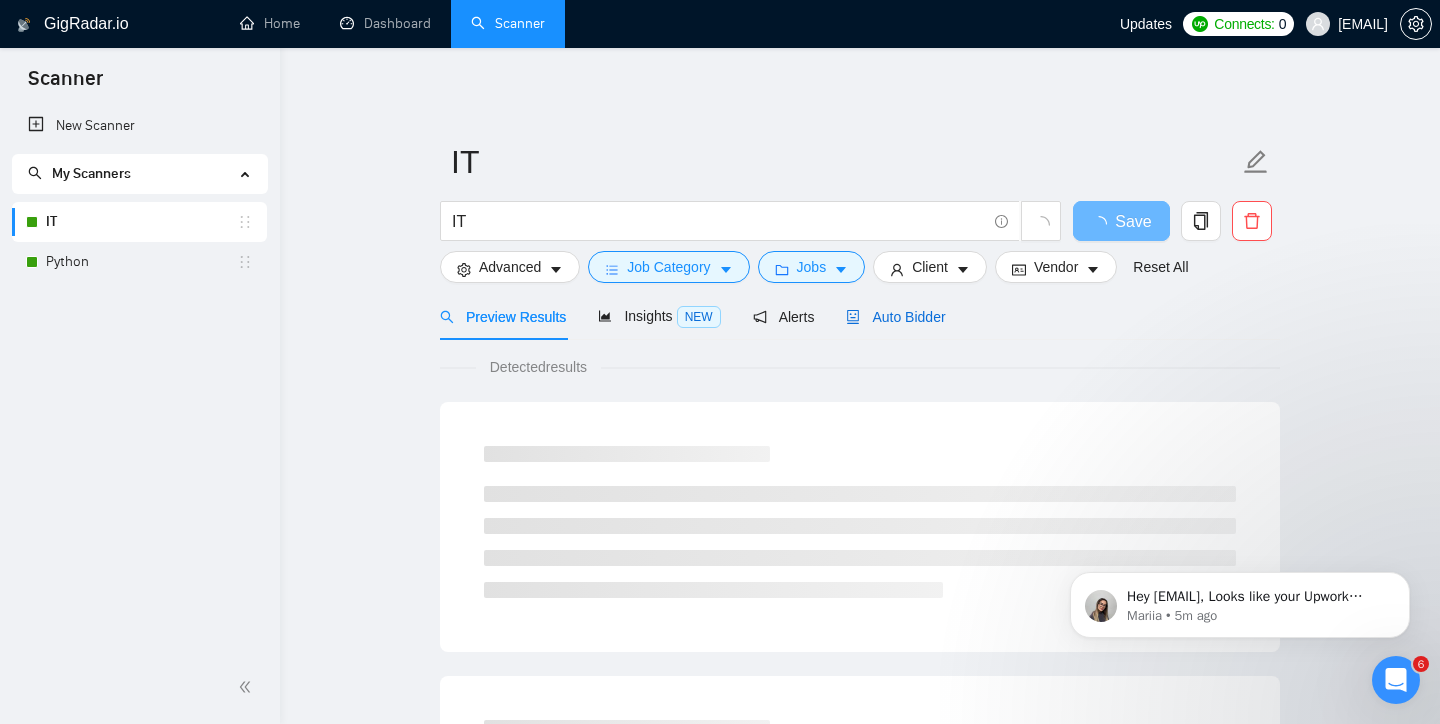 click on "Auto Bidder" at bounding box center [895, 317] 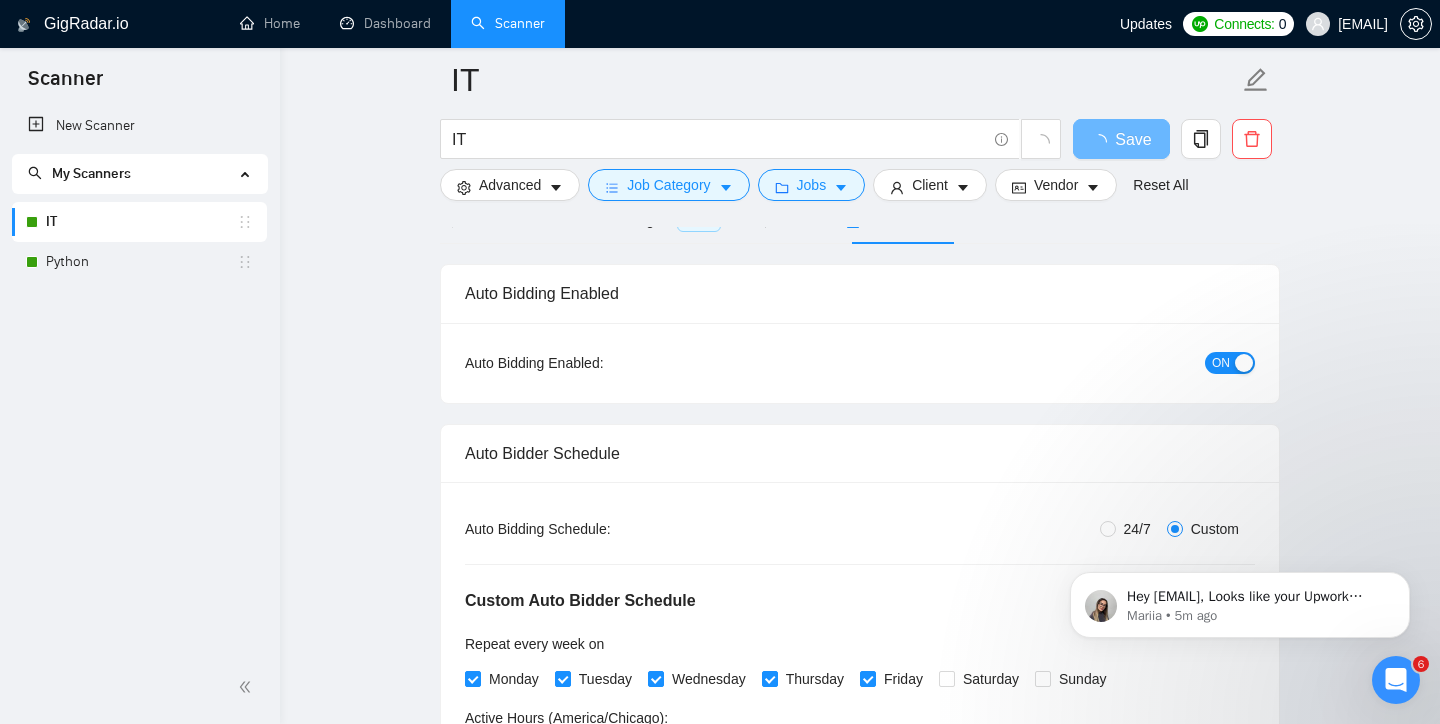 scroll, scrollTop: 115, scrollLeft: 0, axis: vertical 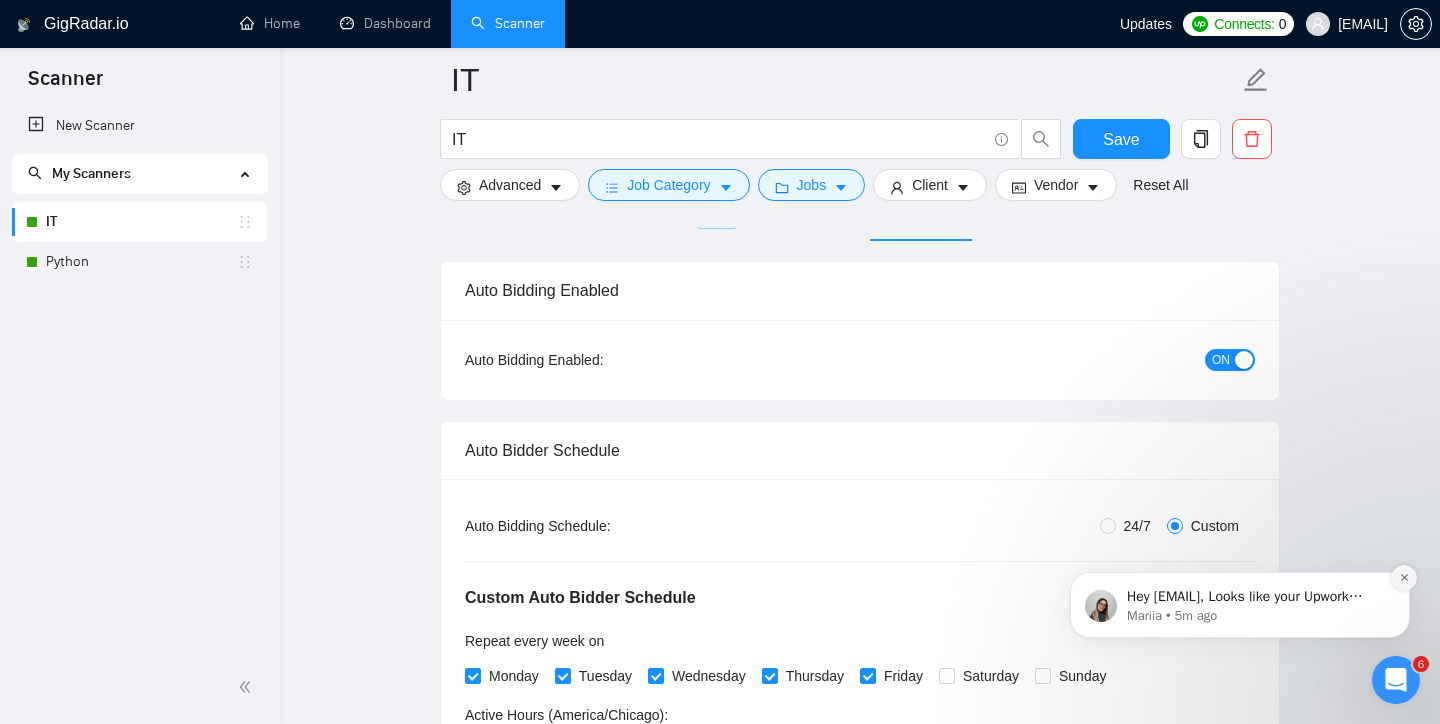 click 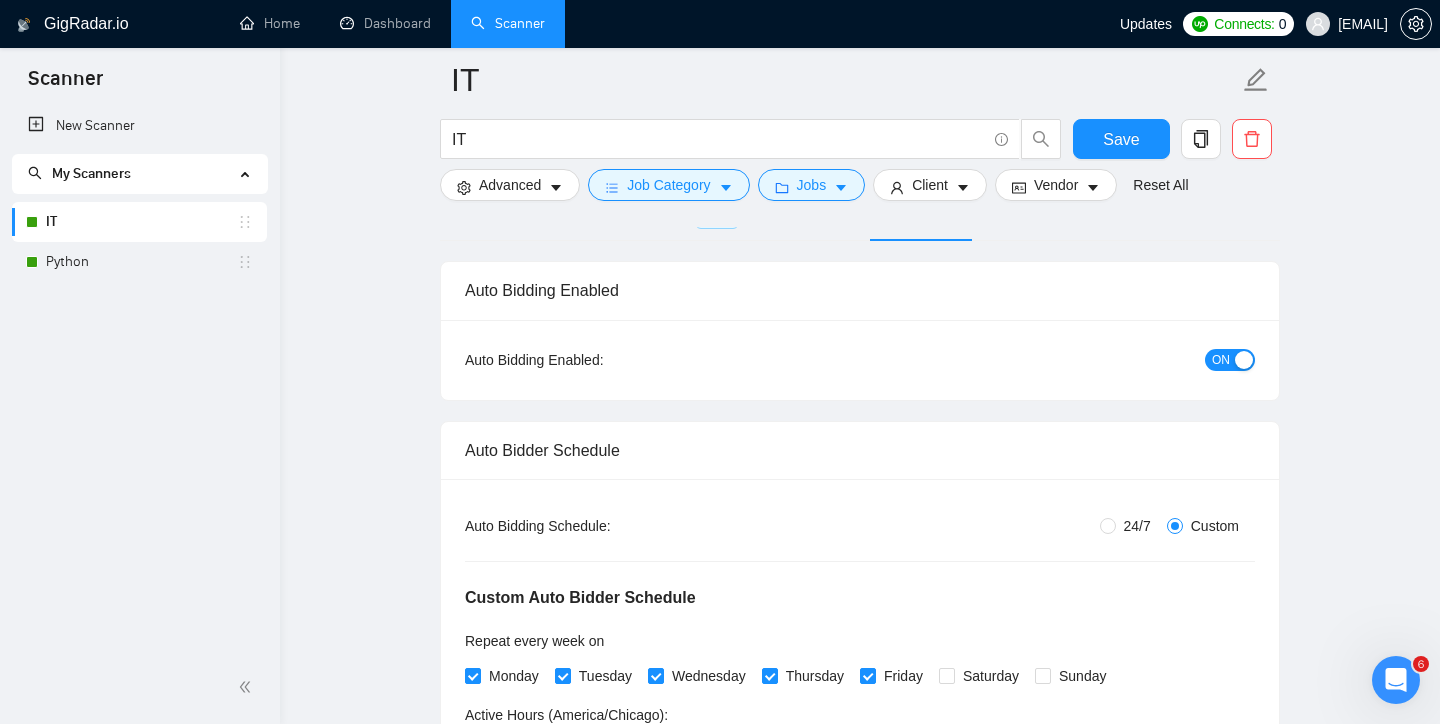 click on "ON" at bounding box center [1221, 360] 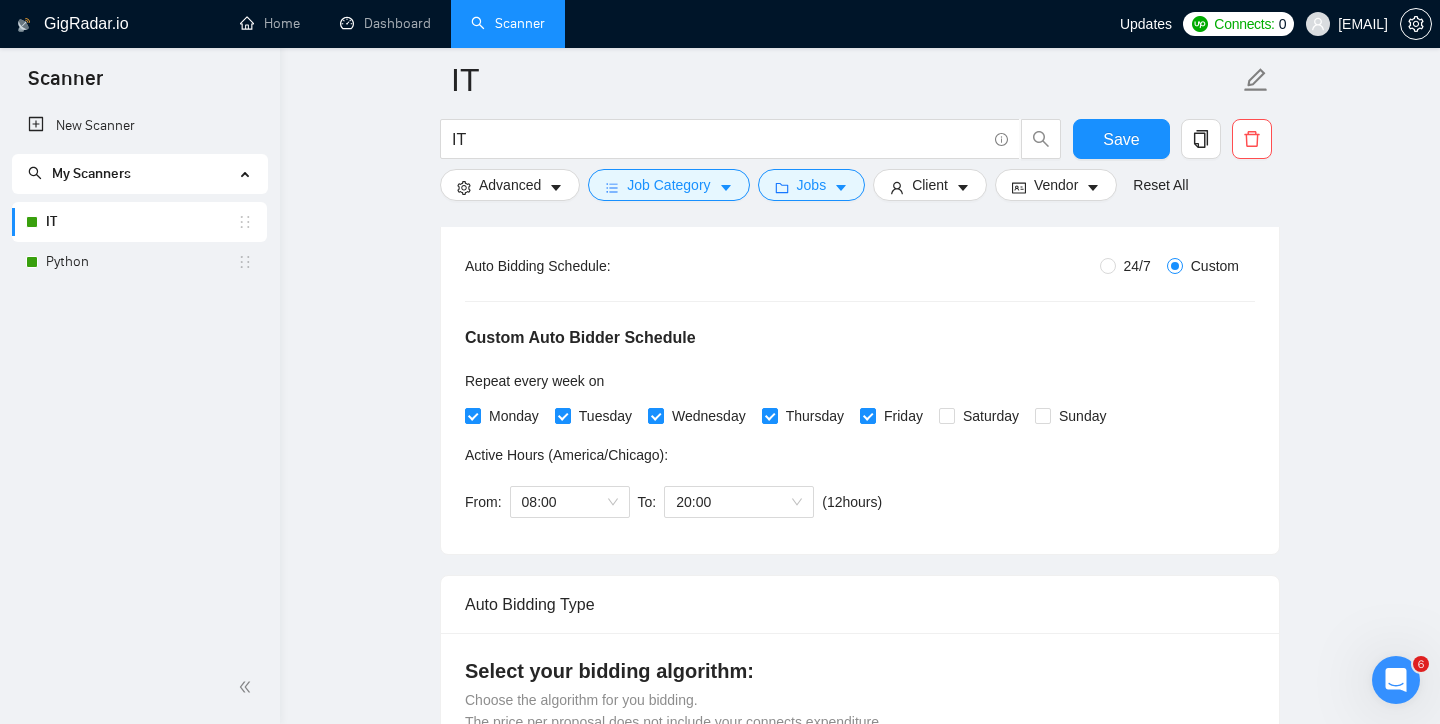 scroll, scrollTop: 379, scrollLeft: 0, axis: vertical 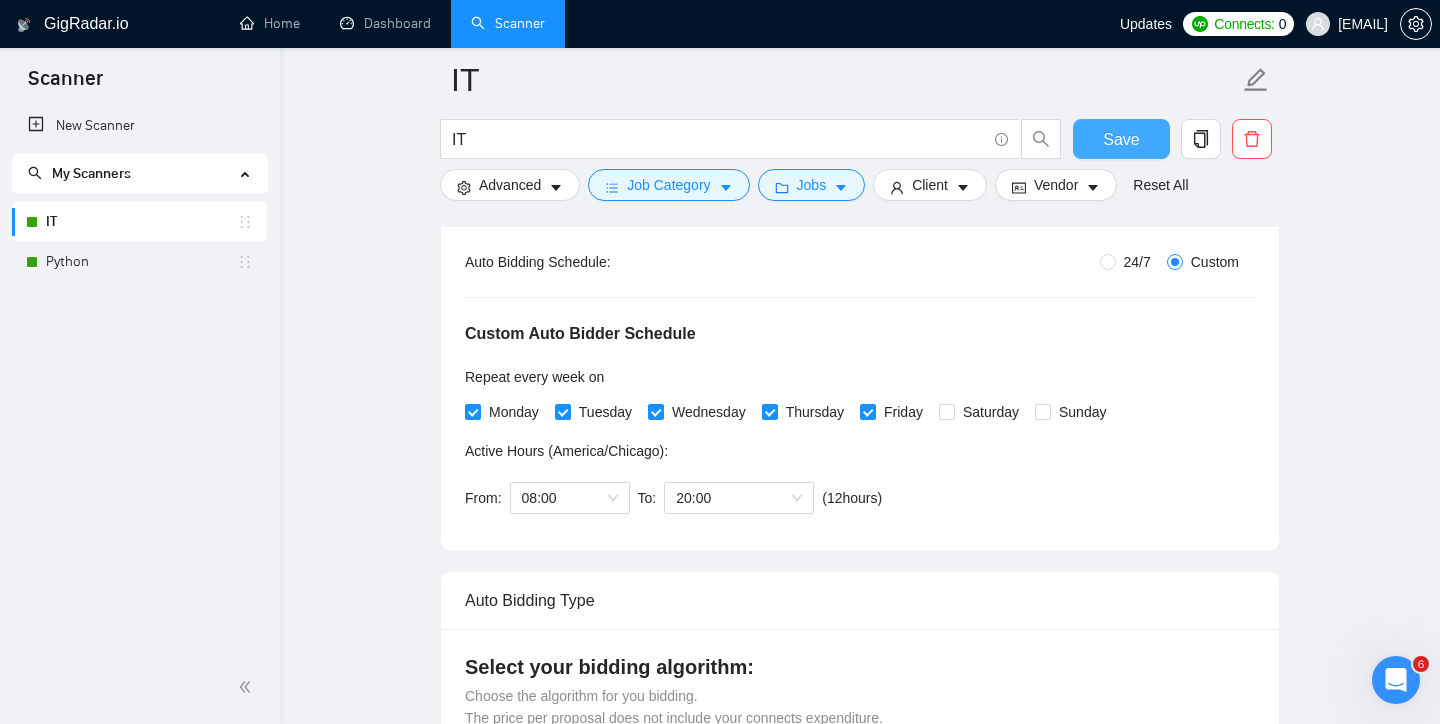 click on "Save" at bounding box center (1121, 139) 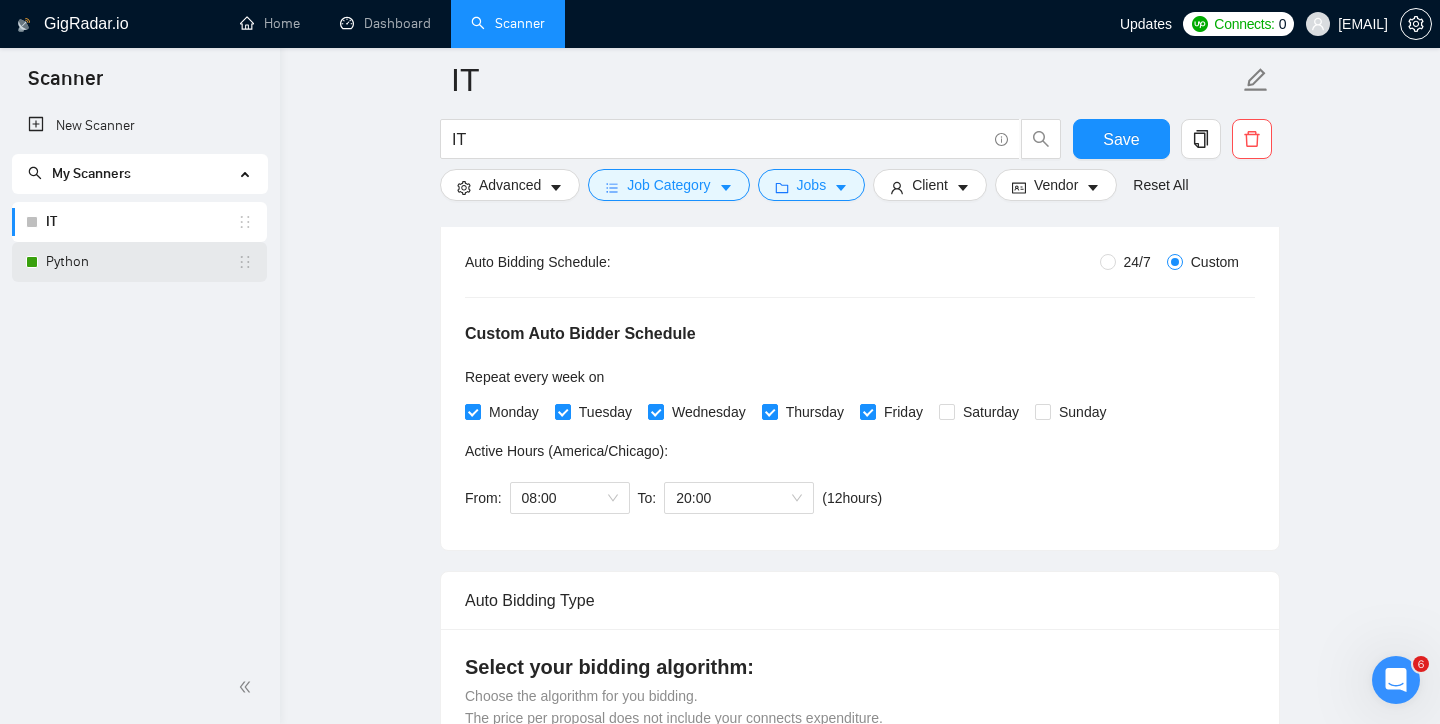 click on "Python" at bounding box center (141, 262) 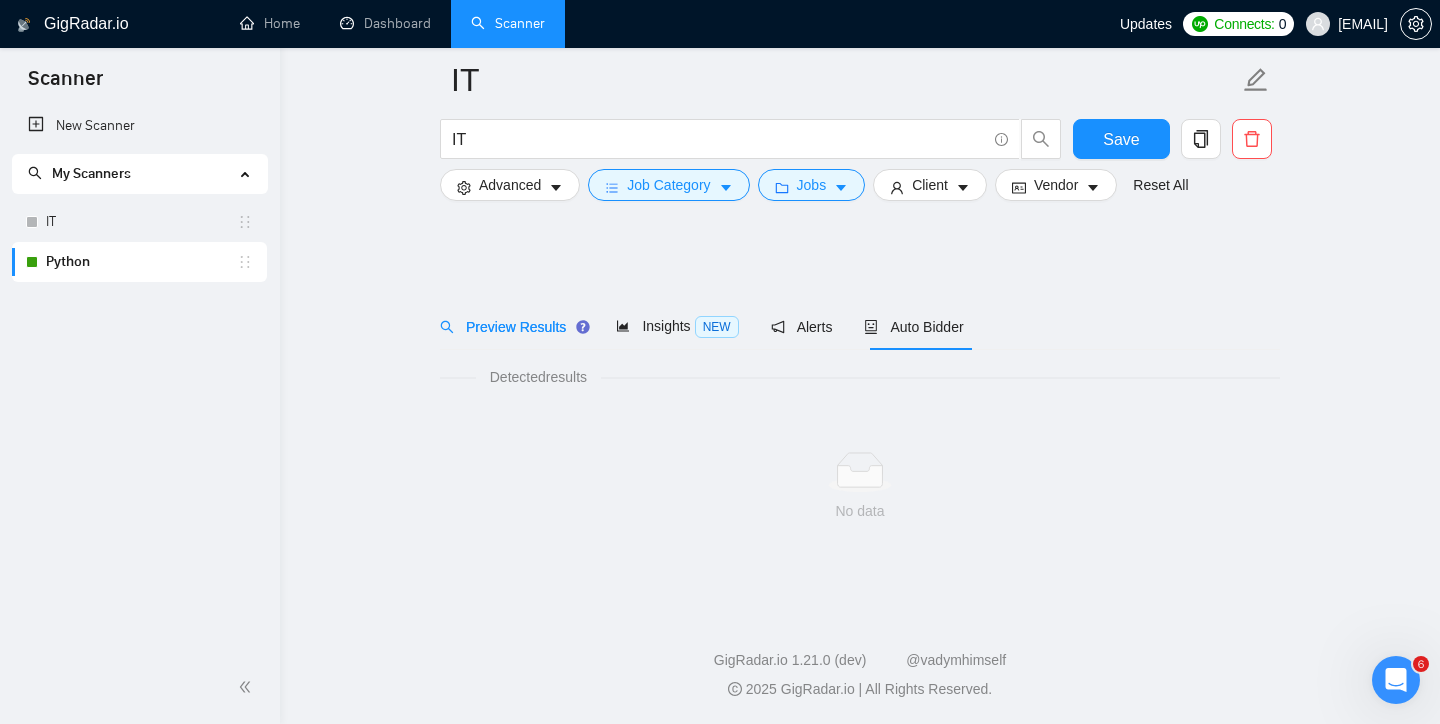scroll, scrollTop: 6, scrollLeft: 0, axis: vertical 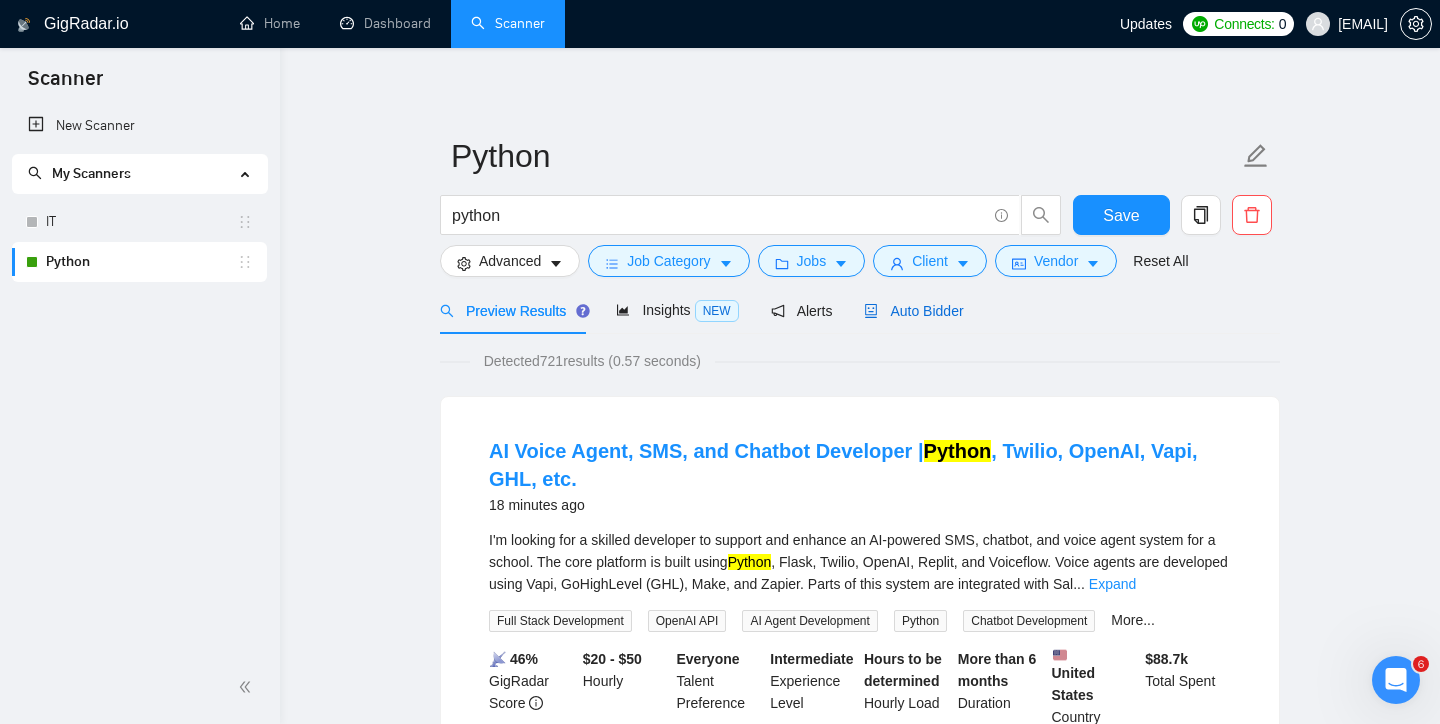 click on "Auto Bidder" at bounding box center (913, 311) 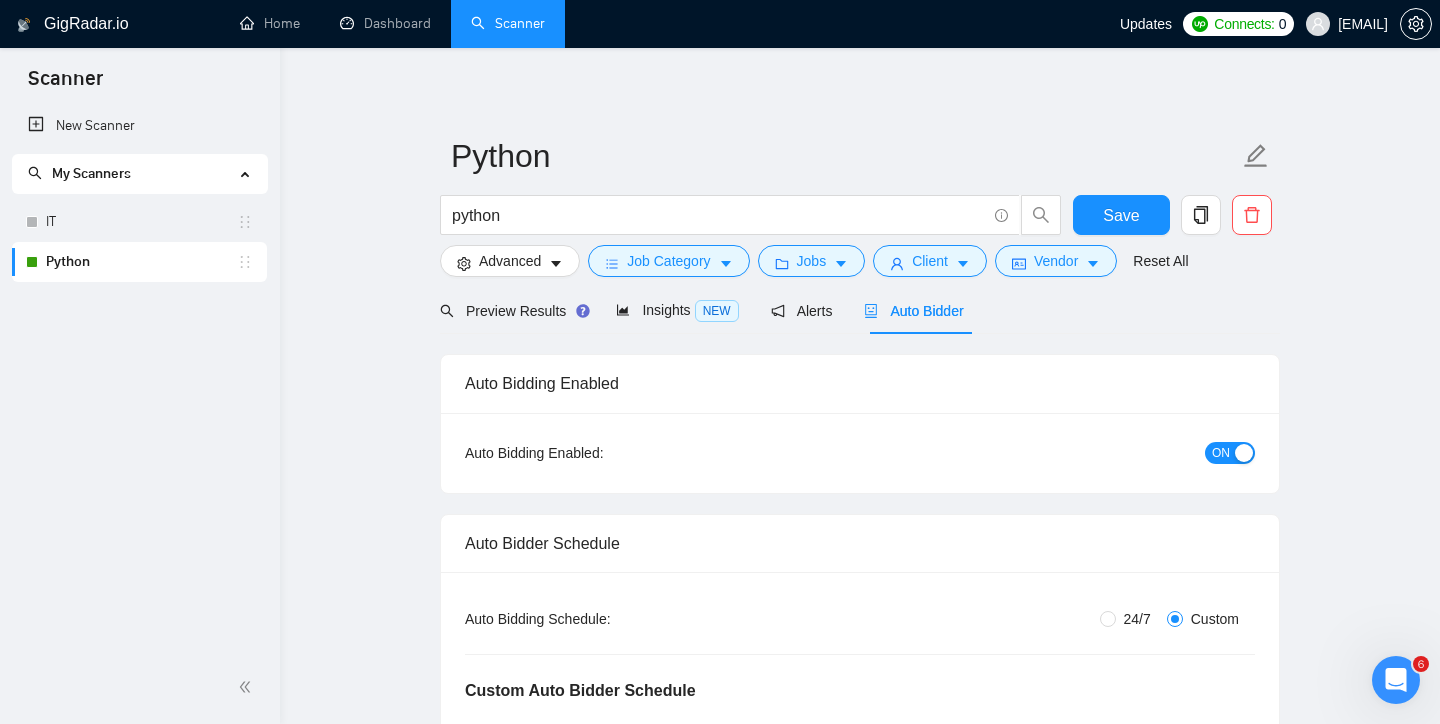 click on "ON" at bounding box center [1123, 452] 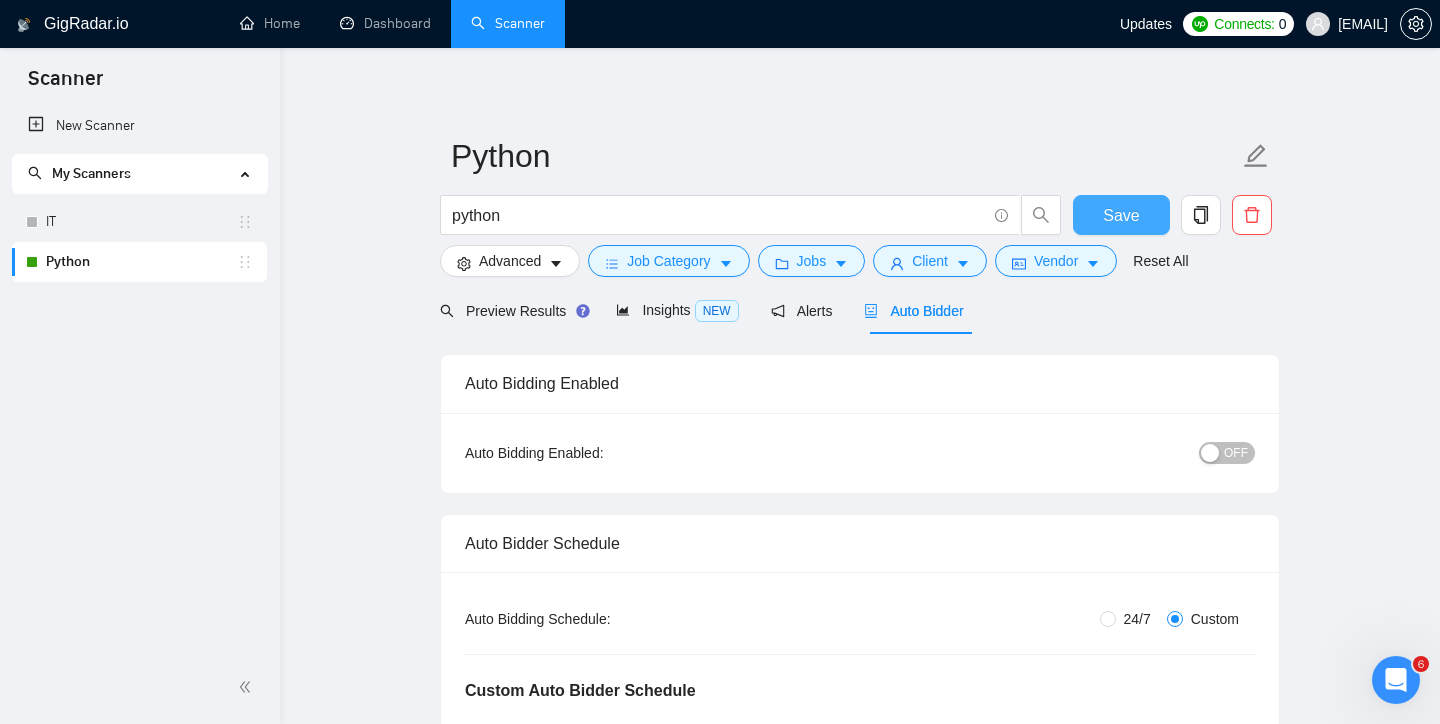click on "Save" at bounding box center [1121, 215] 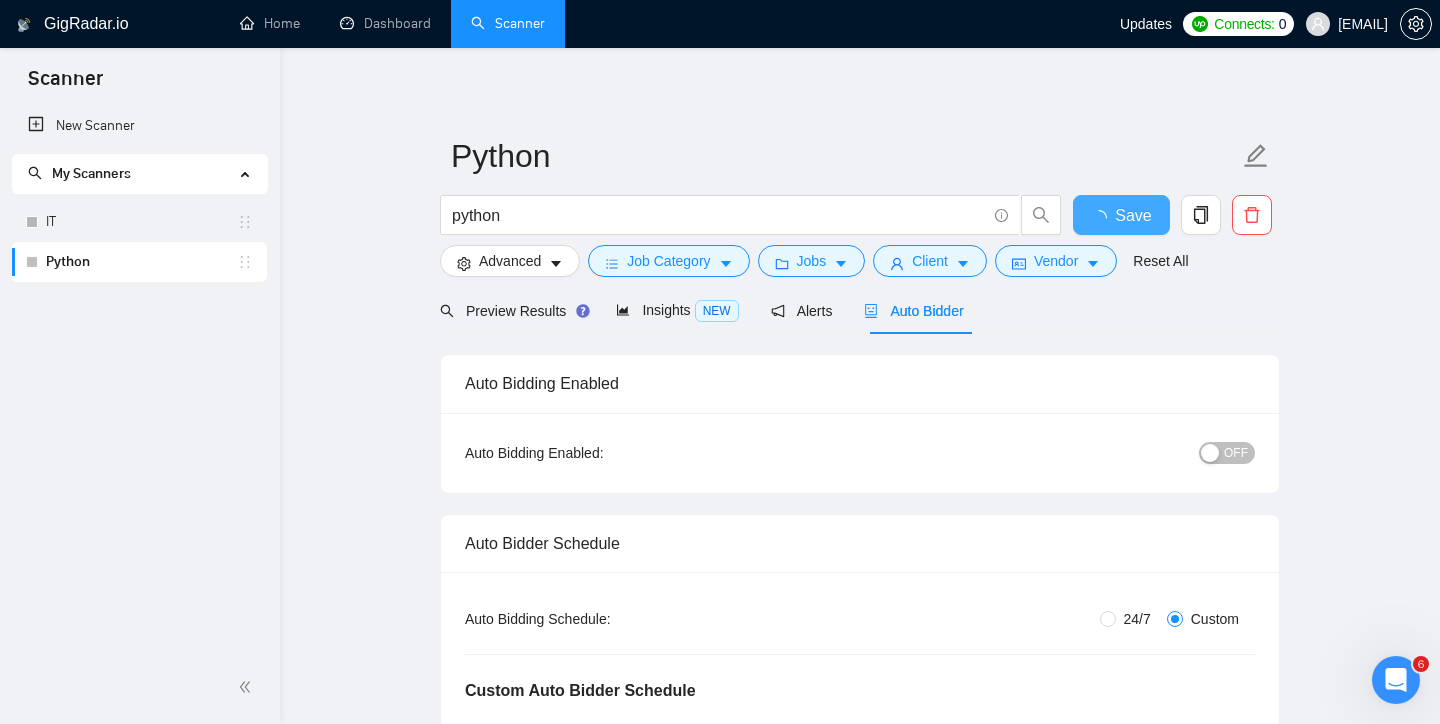 type 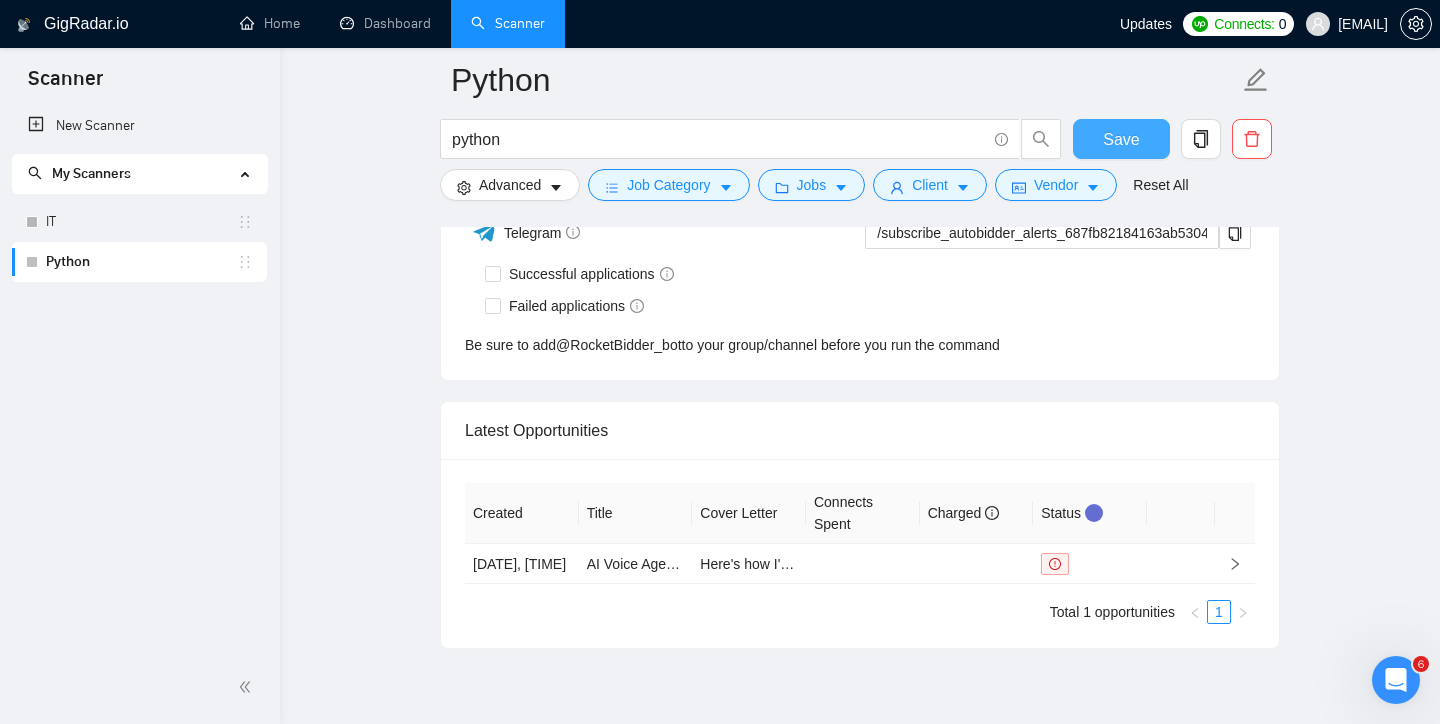 scroll, scrollTop: 4504, scrollLeft: 0, axis: vertical 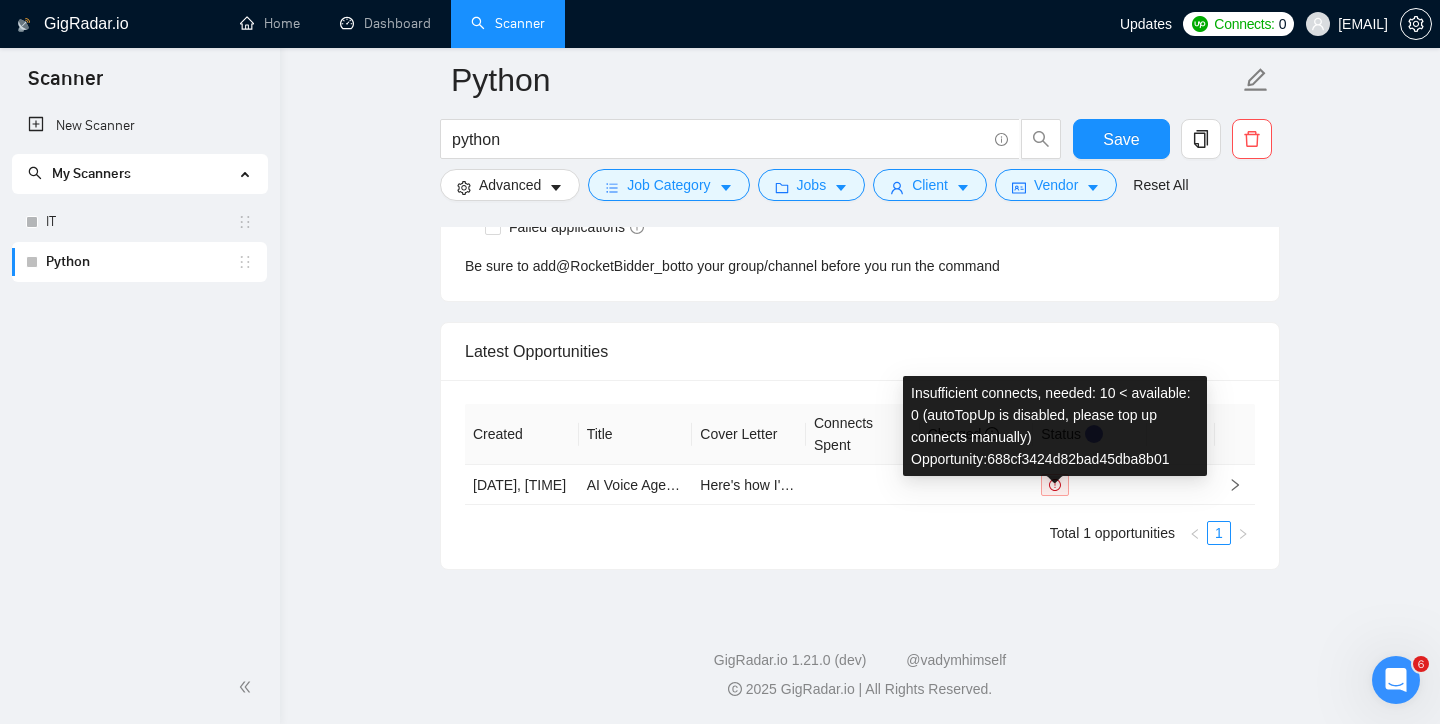 click on "Python python Save Advanced   Job Category   Jobs   Client   Vendor   Reset All Preview Results Insights NEW Alerts Auto Bidder Auto Bidding Enabled Auto Bidding Enabled: OFF Auto Bidder Schedule Auto Bidding Type: Automated (recommended) Semi-automated Auto Bidding Schedule: 24/7 Custom Custom Auto Bidder Schedule Repeat every week on Monday Tuesday Wednesday Thursday Friday Saturday Sunday Active Hours ( America/Chicago ): From: 08:00 To: 20:00 ( 12  hours) America/Chicago Auto Bidding Type Select your bidding algorithm: Choose the algorithm for you bidding. The price per proposal does not include your connects expenditure. Template Bidder Works great for narrow segments and short cover letters that don't change. 0.50  credits / proposal Sardor AI 🤖 Personalise your cover letter with ai [placeholders] 1.00  credits / proposal Experimental Laziza AI  👑   NEW   Learn more 2.00  credits / proposal 14.02 credits savings Team & Freelancer Select team: Golabs Tech Select freelancer: Karina Schulz     50   %" at bounding box center (860, -1917) 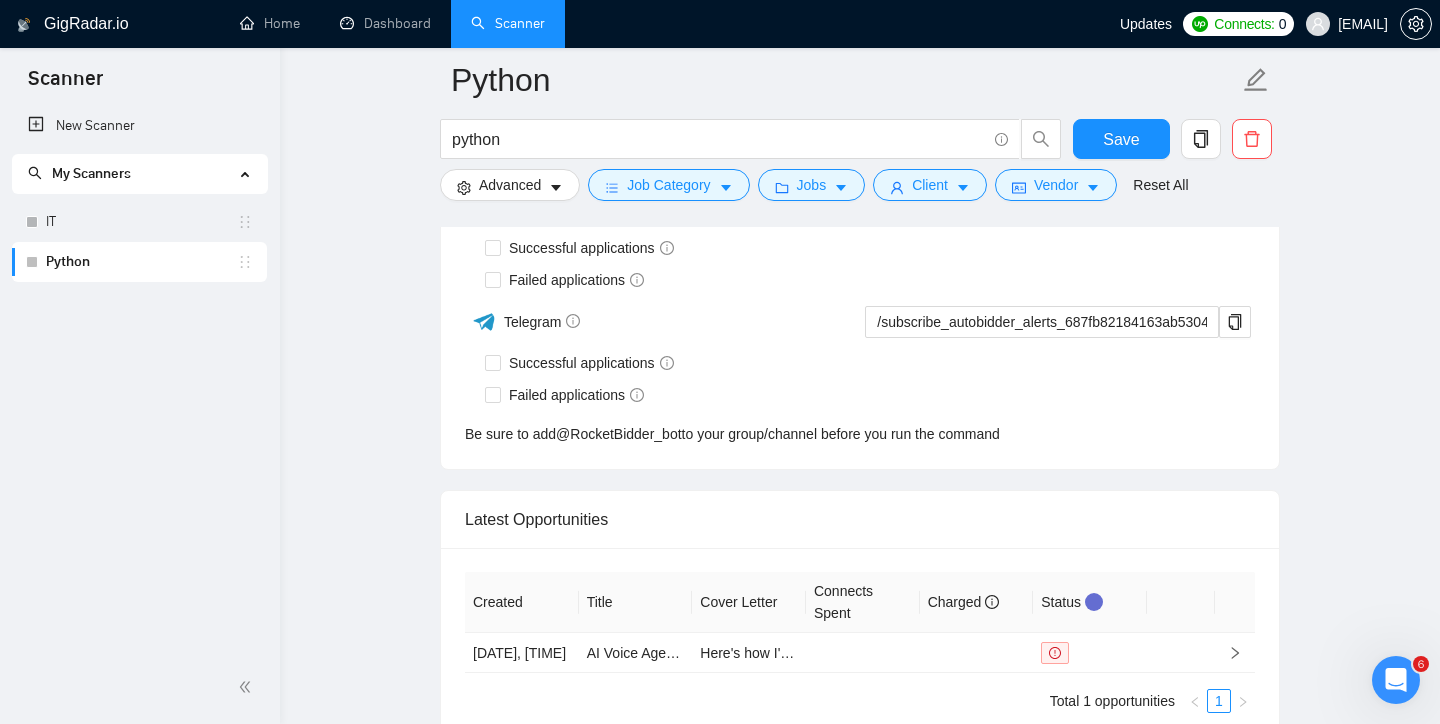 scroll, scrollTop: 4292, scrollLeft: 0, axis: vertical 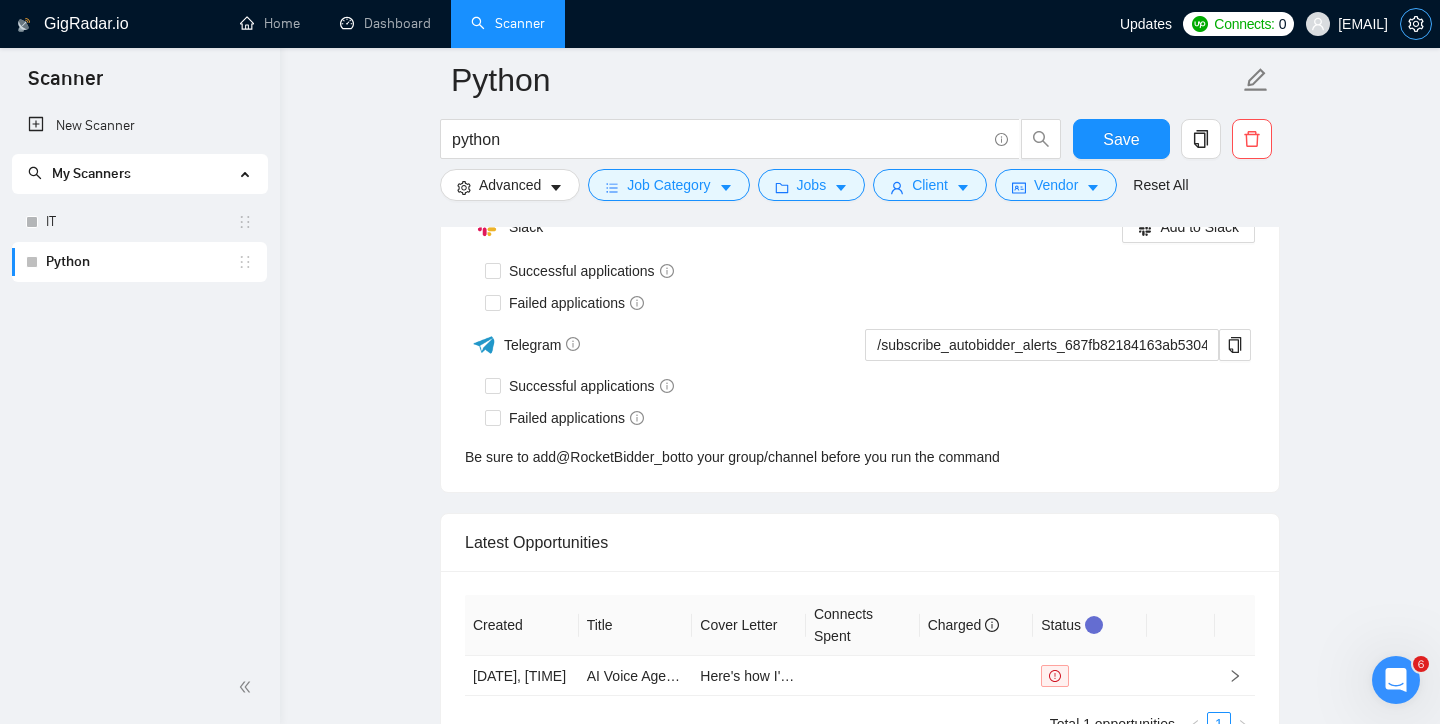 click at bounding box center (1416, 24) 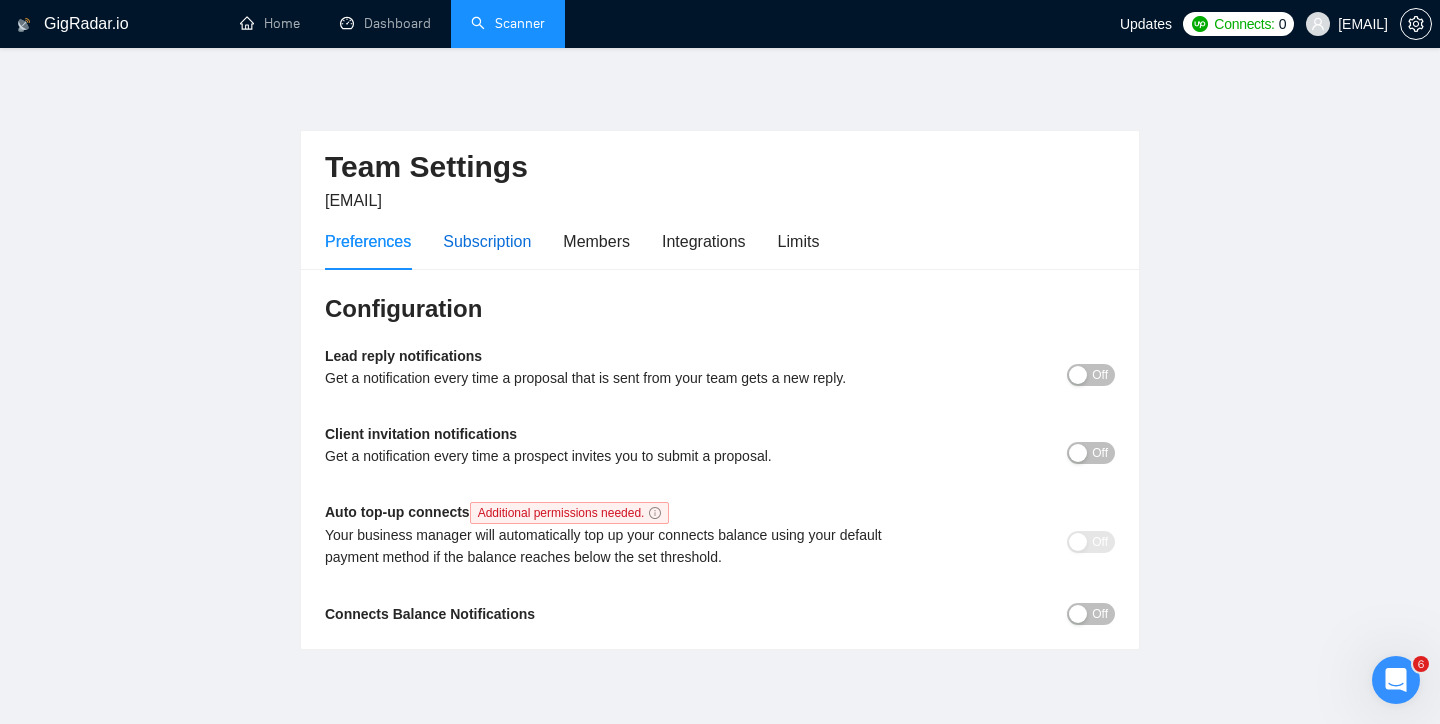 click on "Subscription" at bounding box center [487, 241] 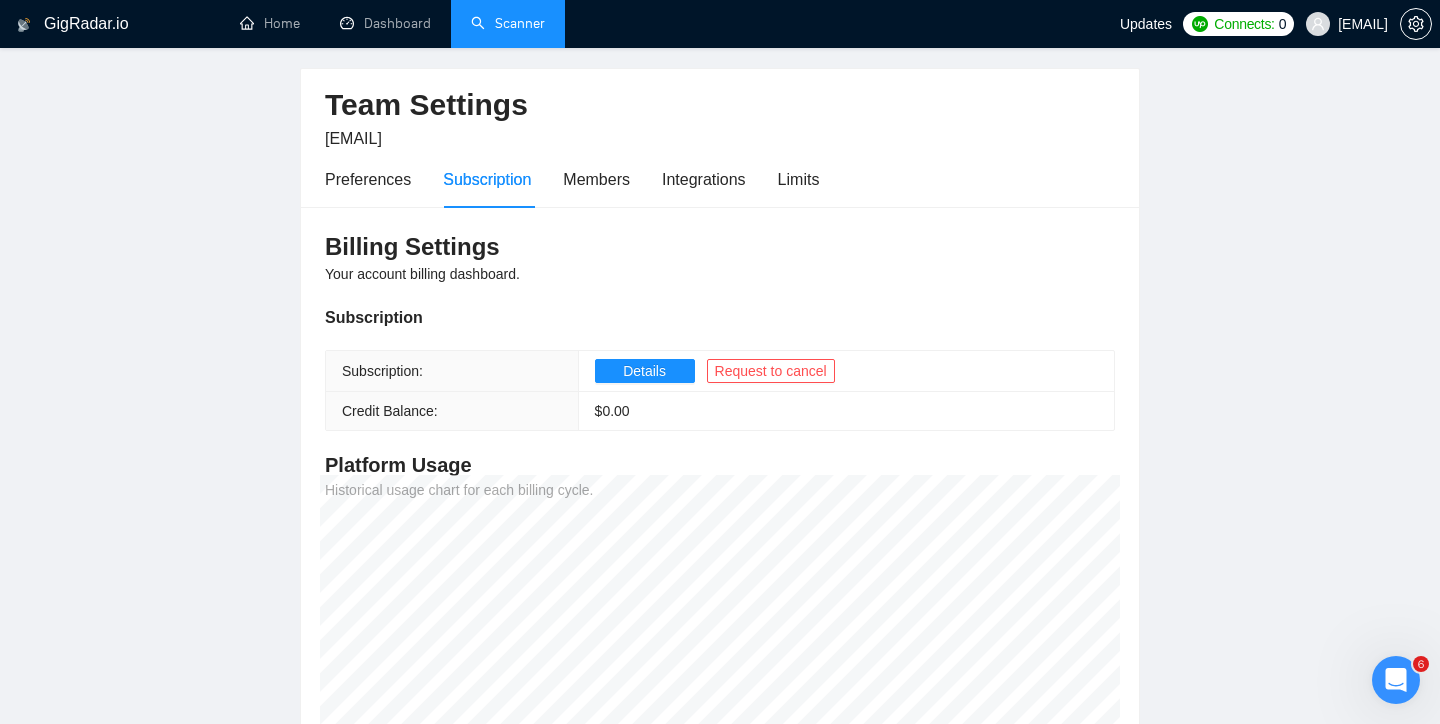 scroll, scrollTop: 45, scrollLeft: 0, axis: vertical 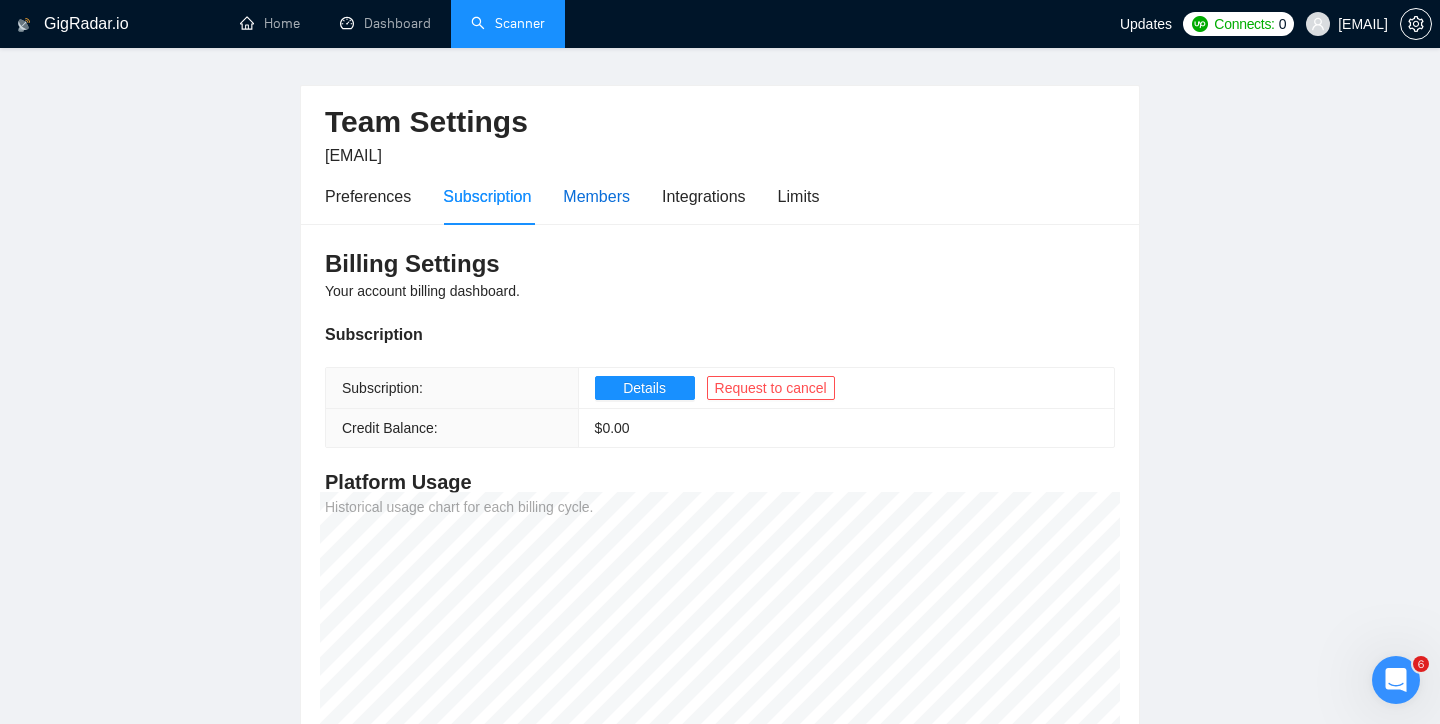 click on "Members" at bounding box center [596, 196] 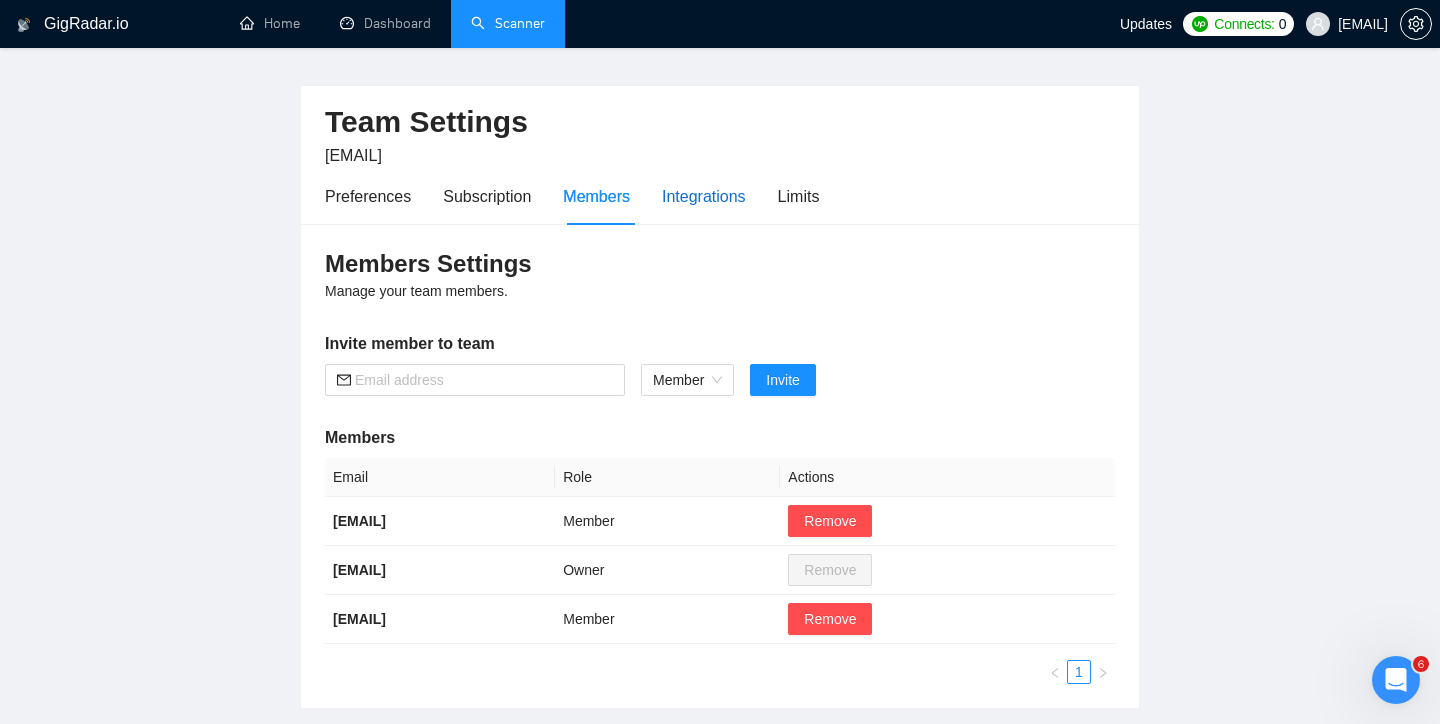 click on "Integrations" at bounding box center (704, 196) 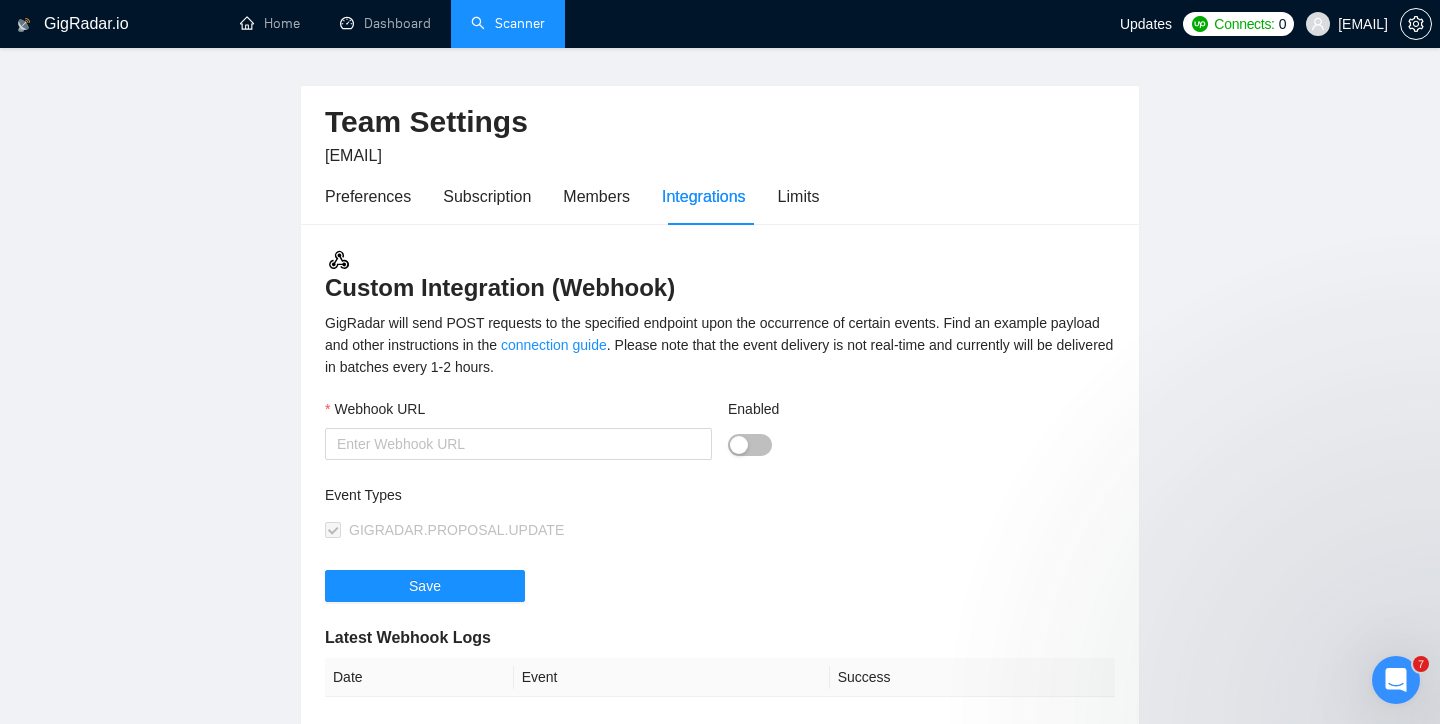 scroll, scrollTop: 220, scrollLeft: 0, axis: vertical 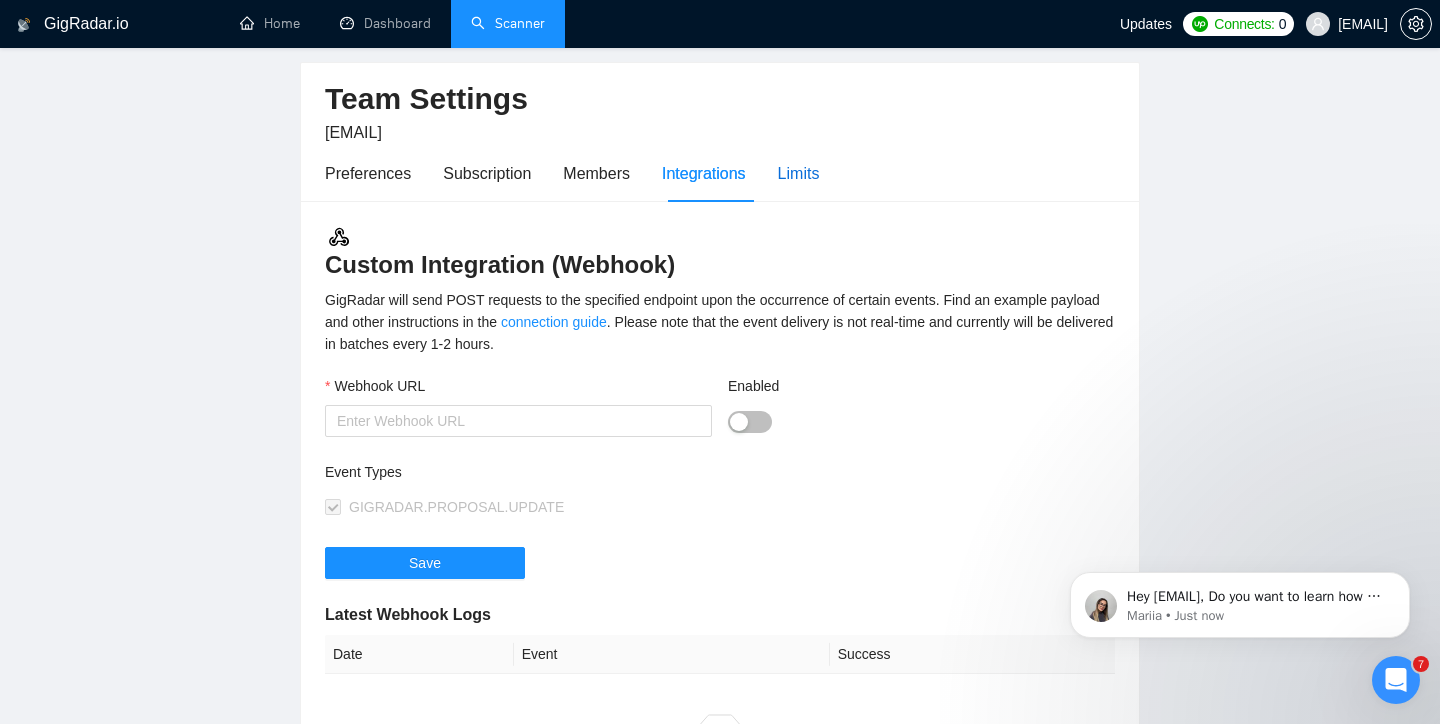 click on "Limits" at bounding box center [799, 173] 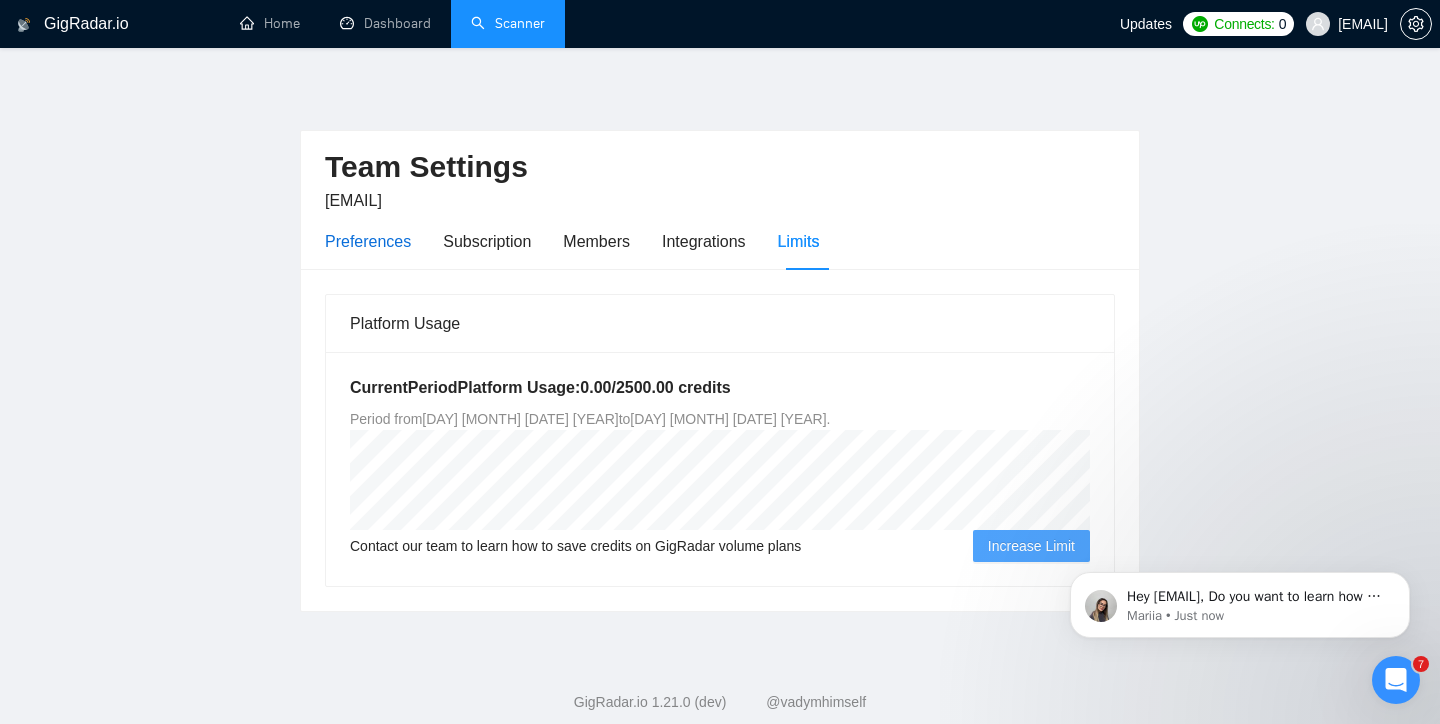 click on "Preferences" at bounding box center (368, 241) 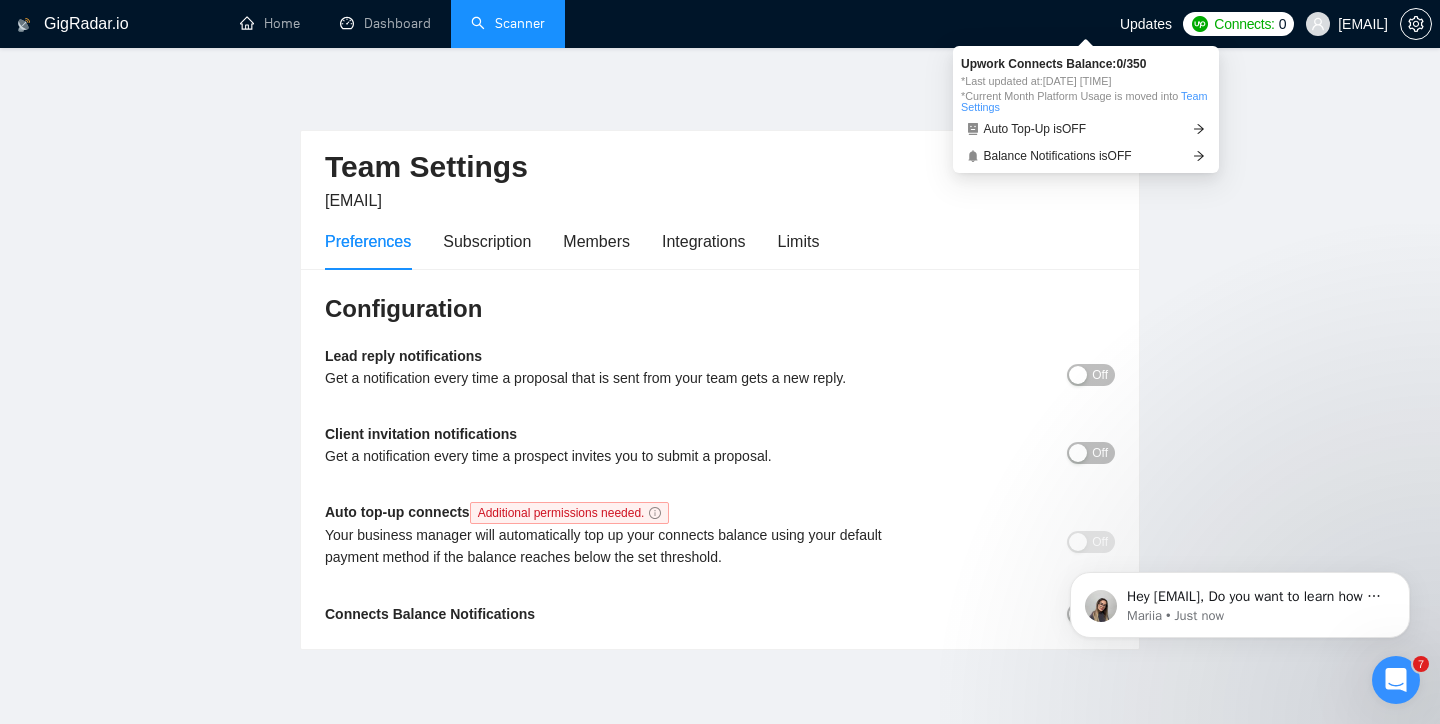 click on "Connects:" at bounding box center [1244, 24] 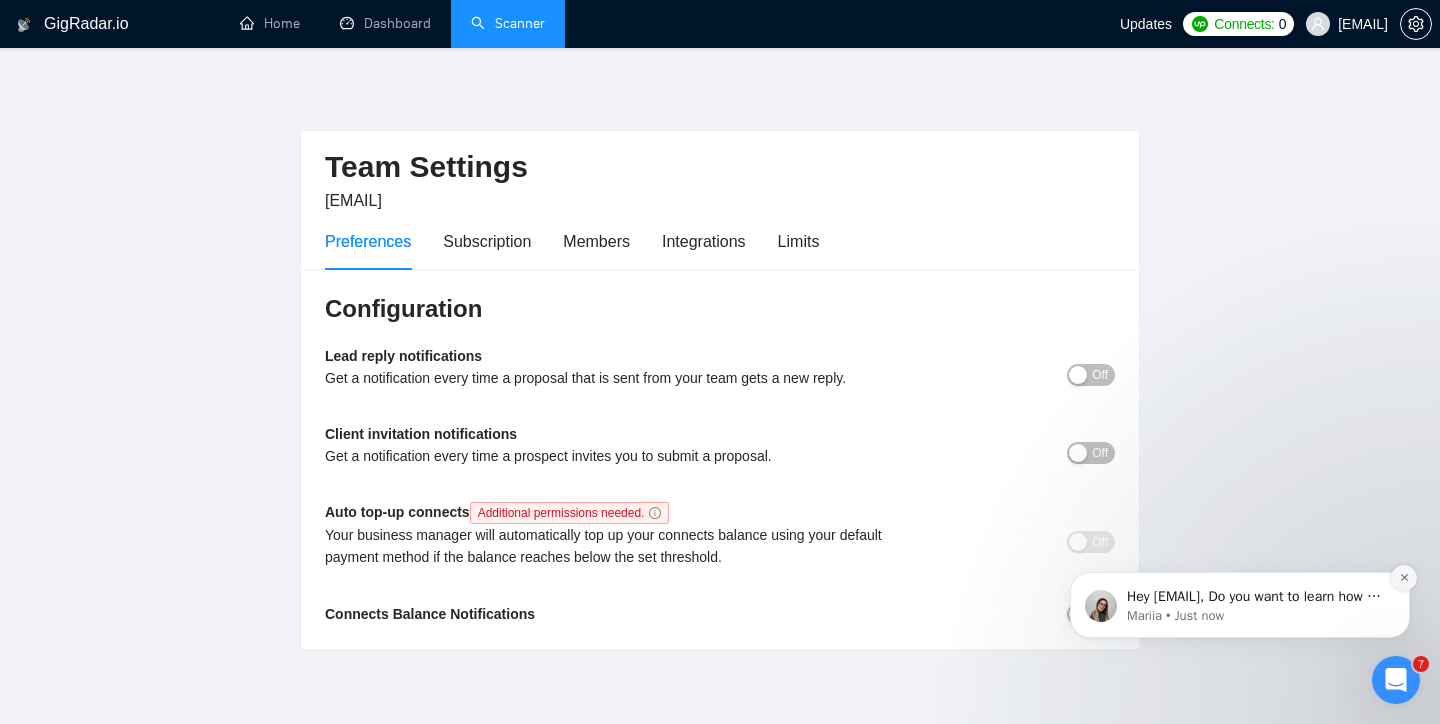click at bounding box center [1404, 578] 